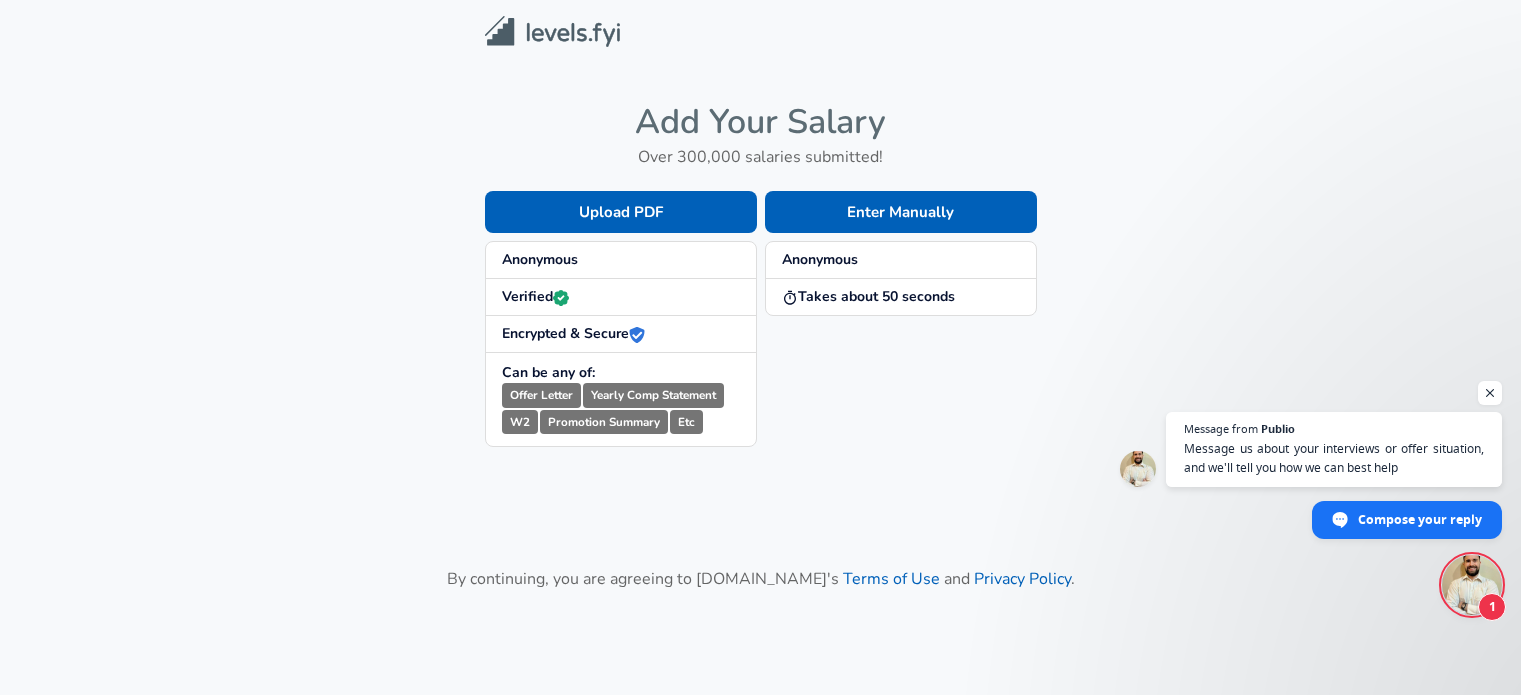 scroll, scrollTop: 0, scrollLeft: 0, axis: both 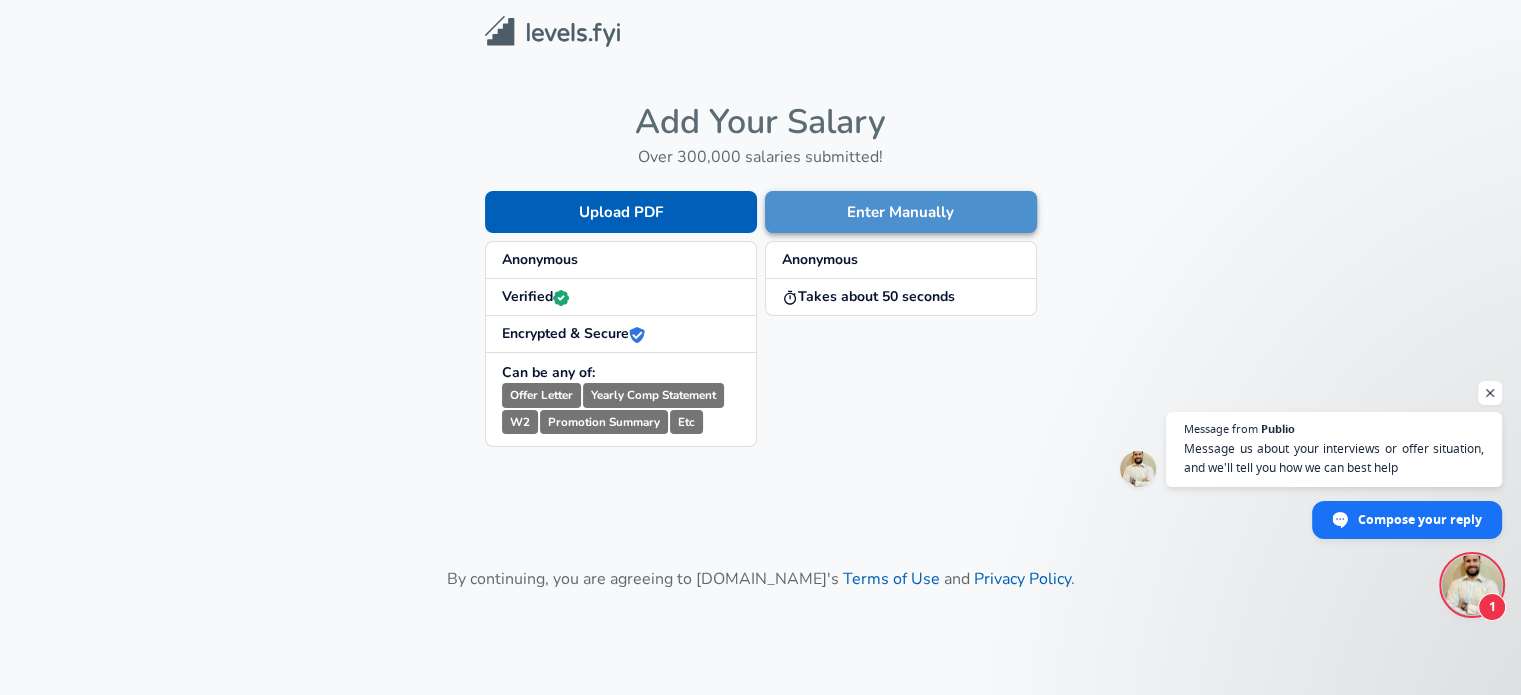 click on "Enter Manually" at bounding box center [901, 212] 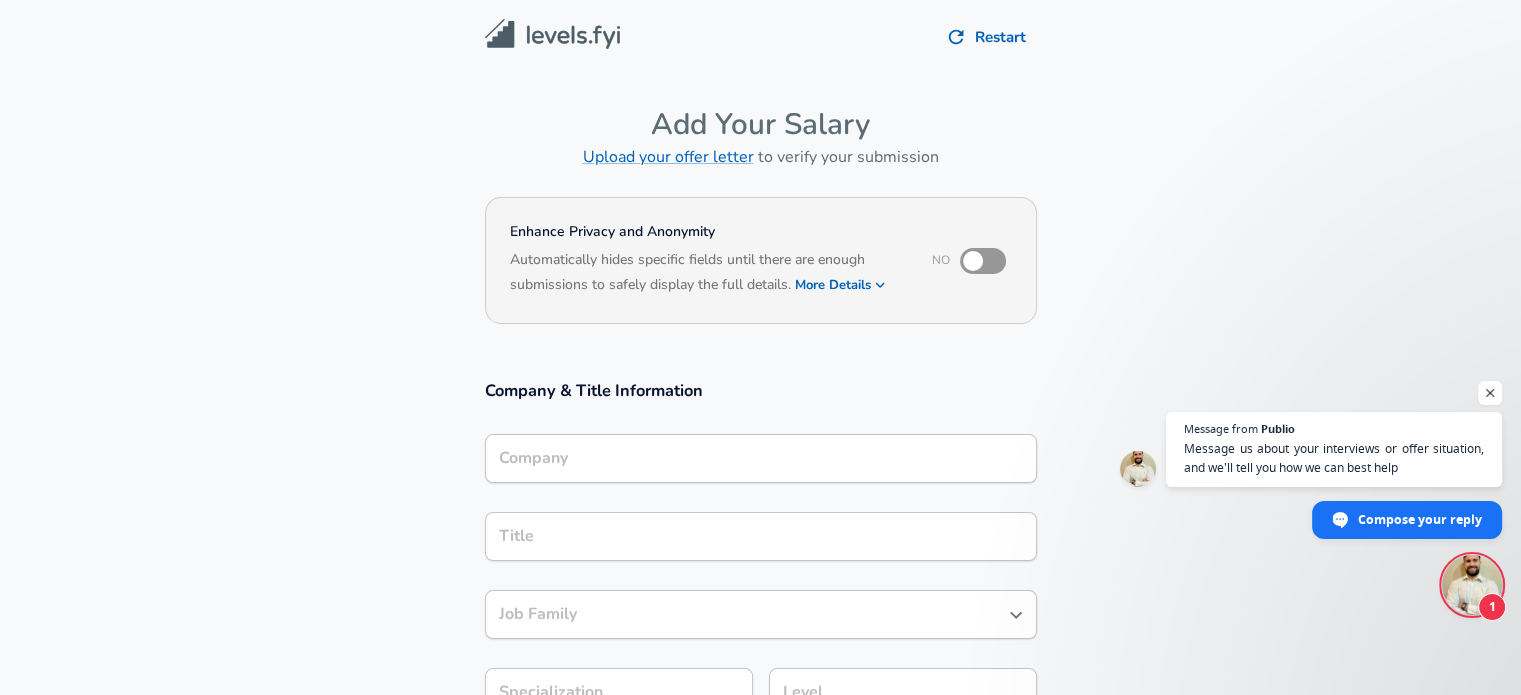 click on "Company" at bounding box center [761, 458] 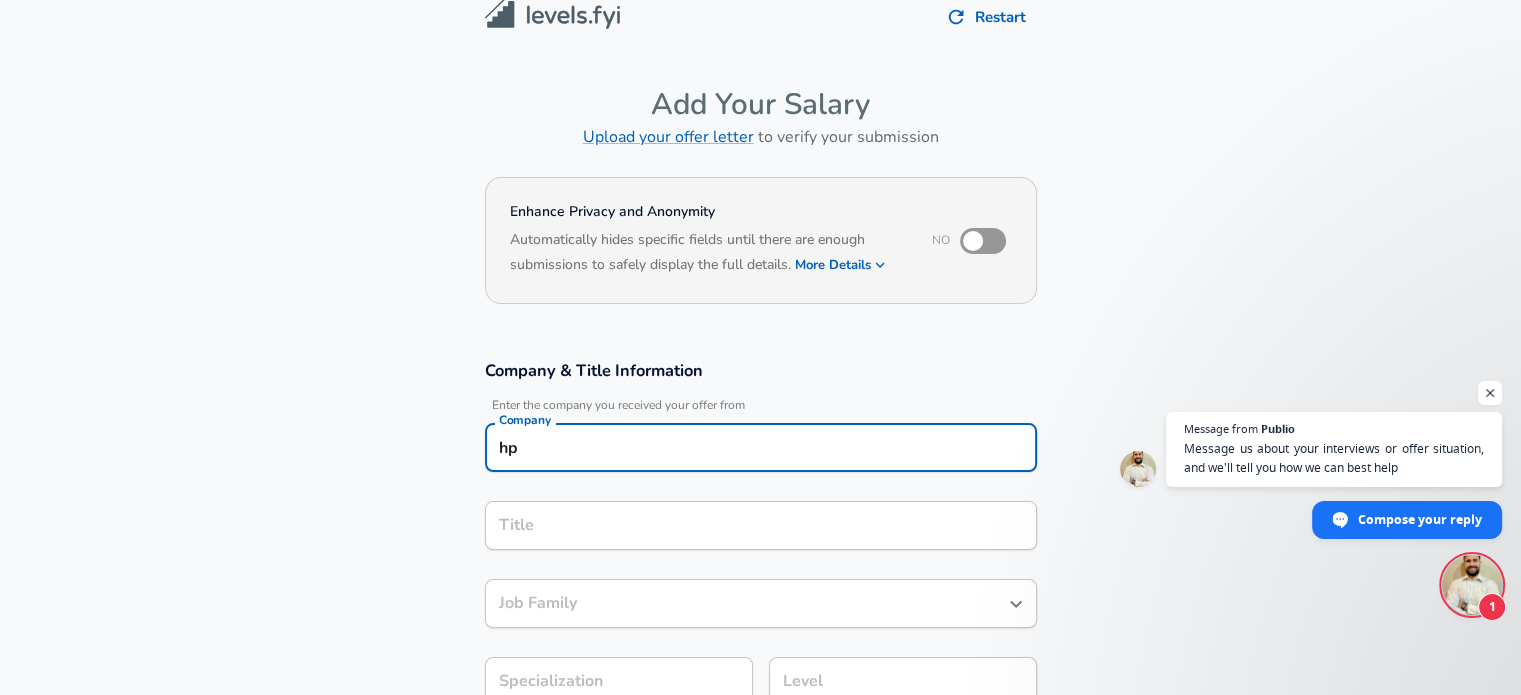 click on "hp" at bounding box center [761, 447] 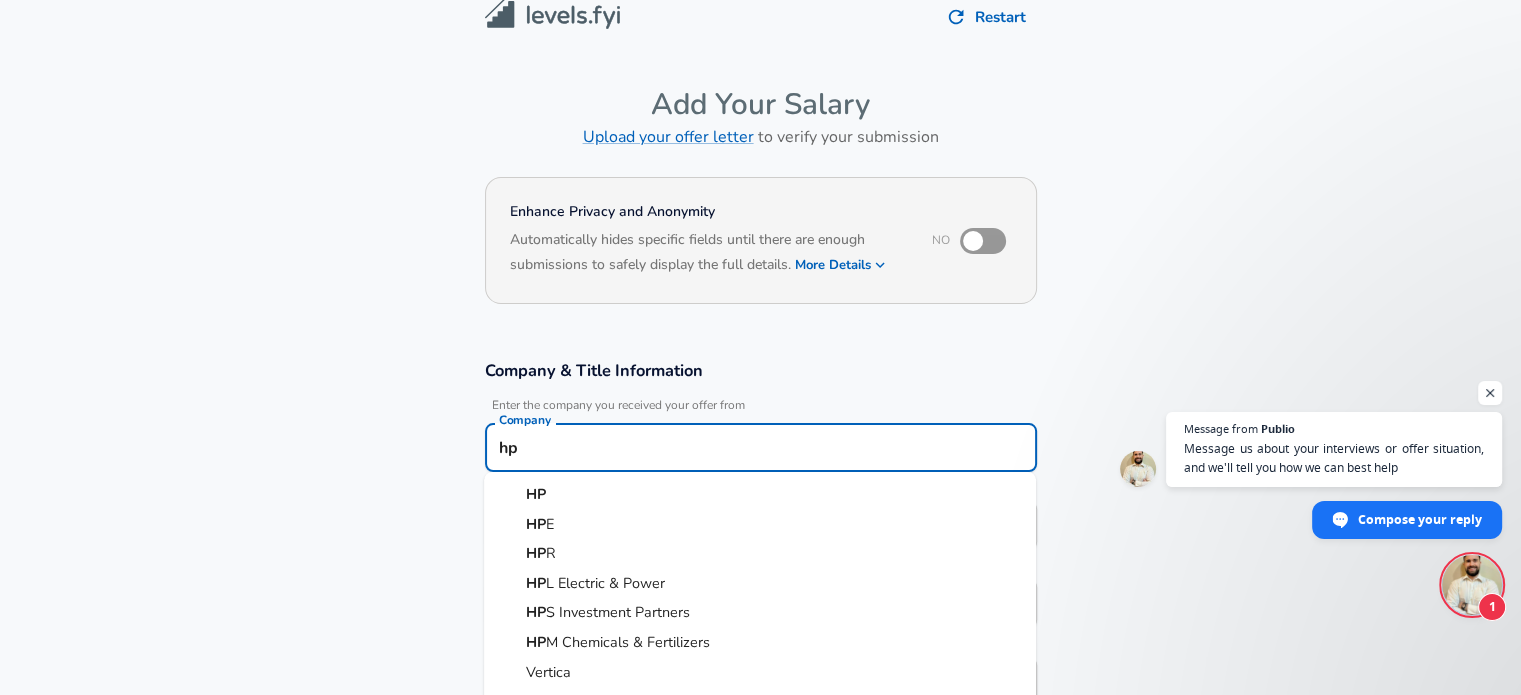 scroll, scrollTop: 0, scrollLeft: 0, axis: both 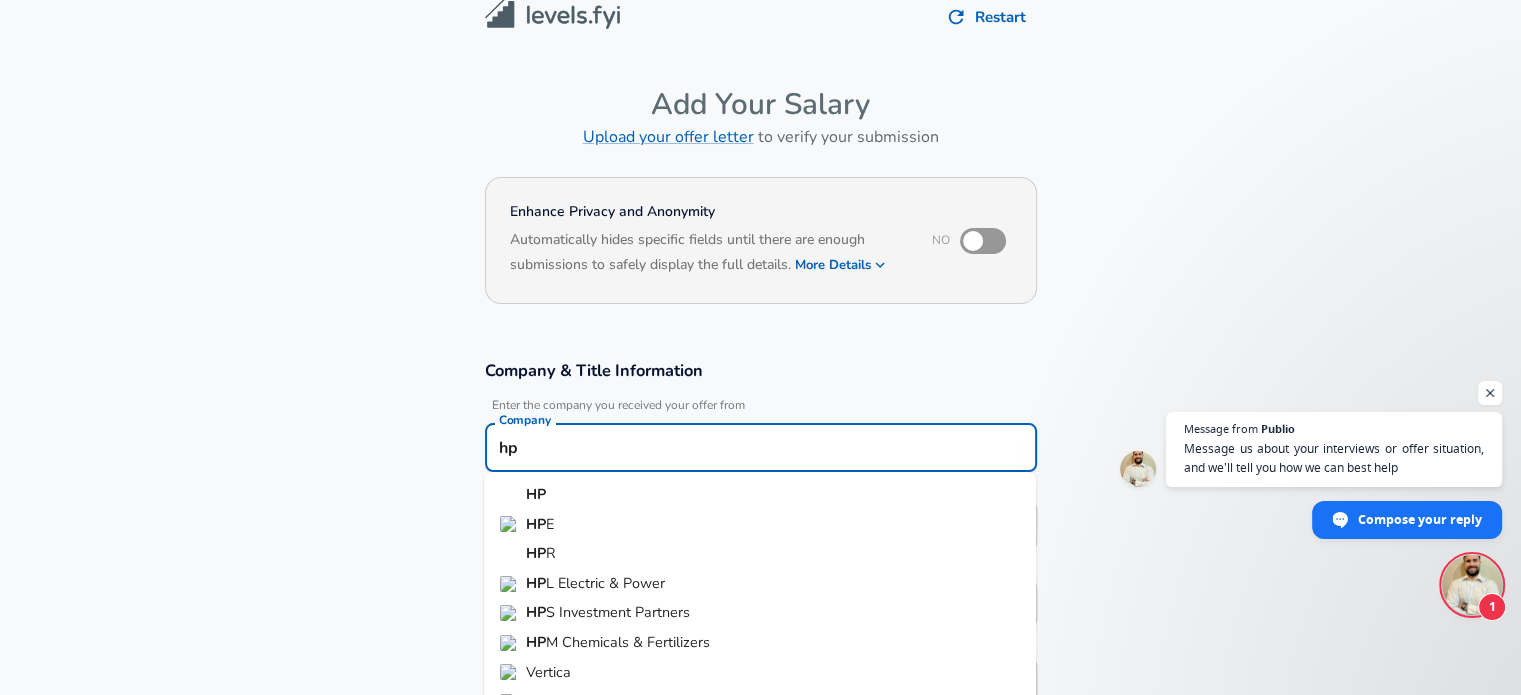 click on "HP" at bounding box center (536, 494) 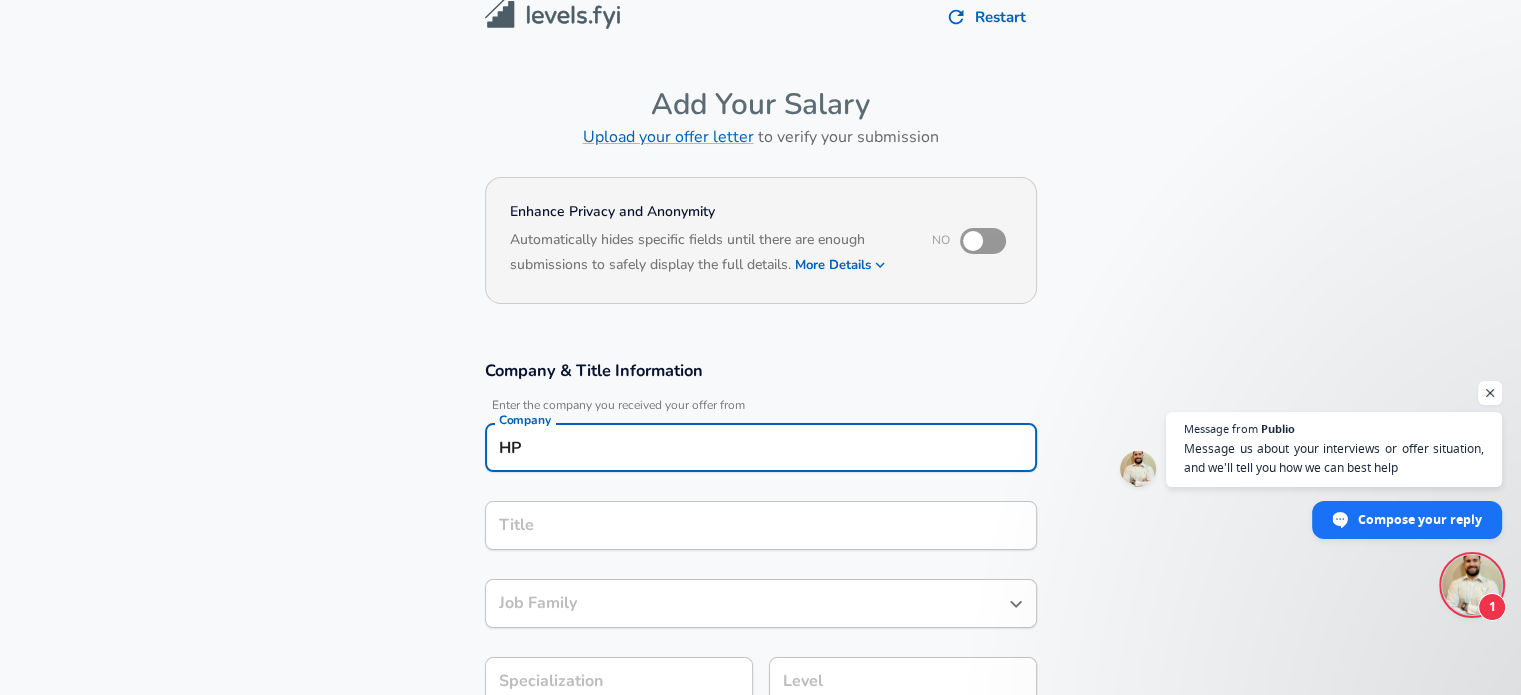 scroll, scrollTop: 116, scrollLeft: 0, axis: vertical 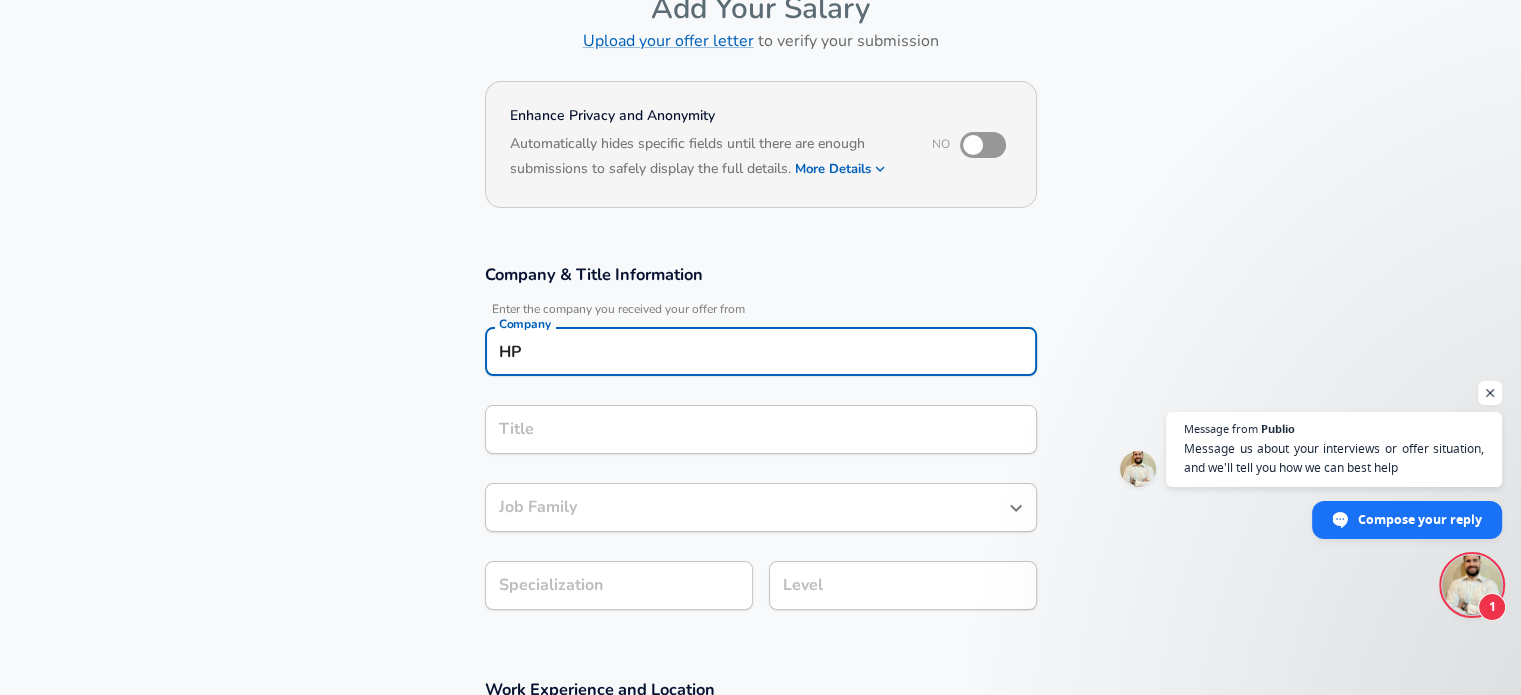type on "HP" 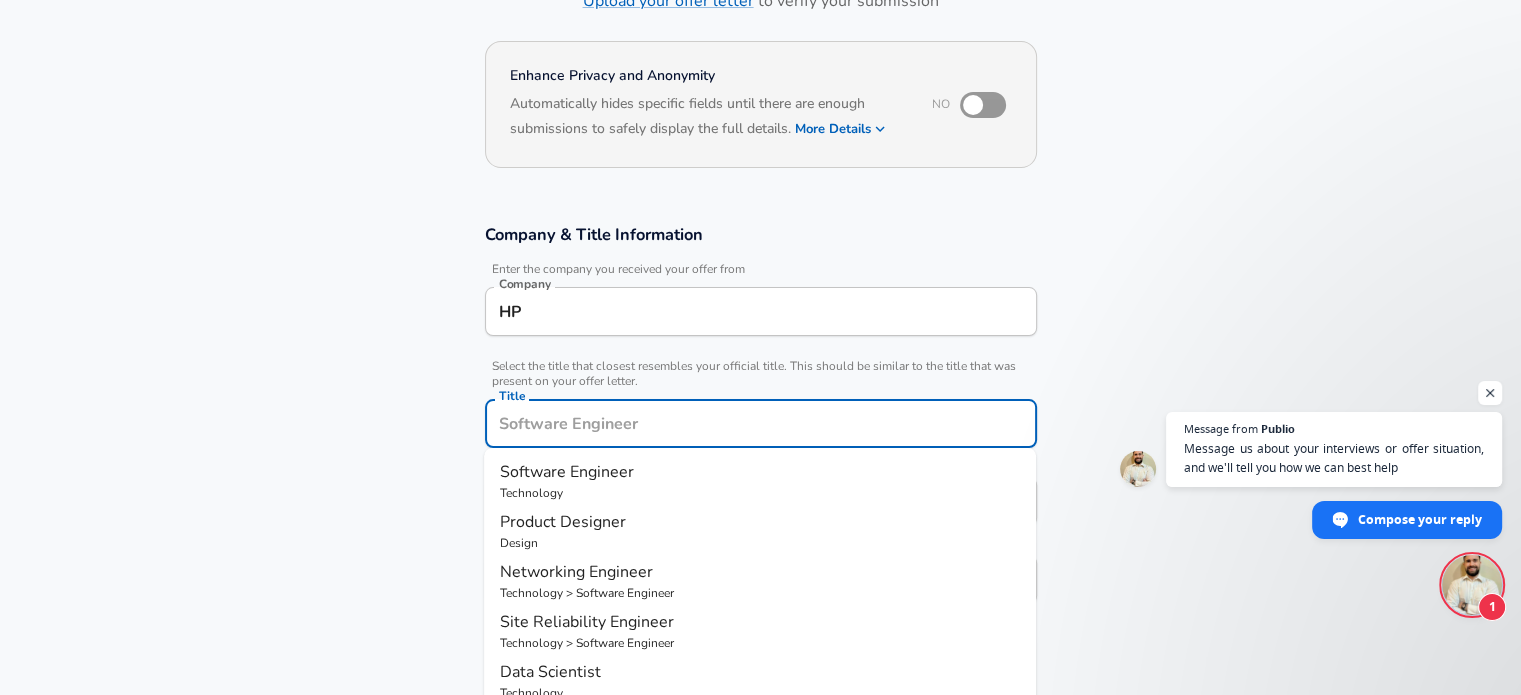 click on "Title" at bounding box center [761, 423] 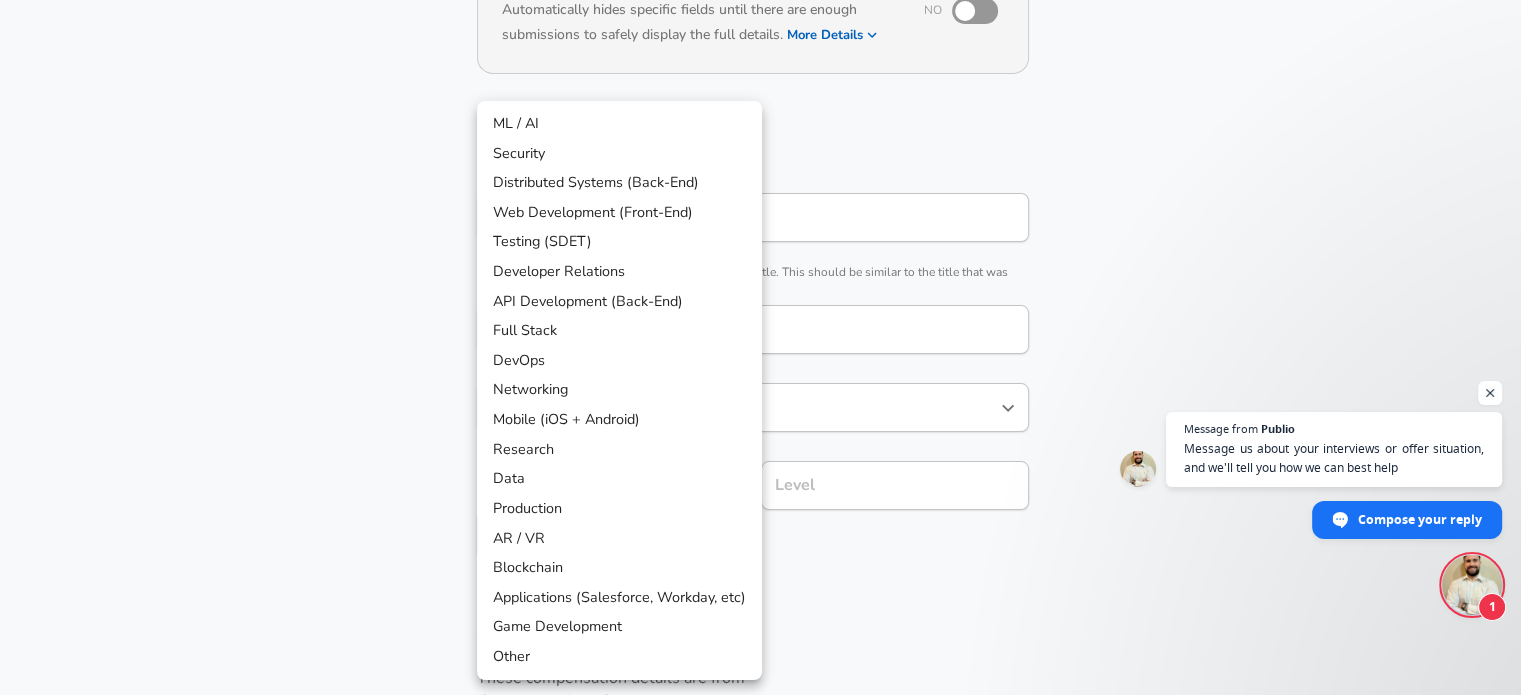 scroll, scrollTop: 310, scrollLeft: 0, axis: vertical 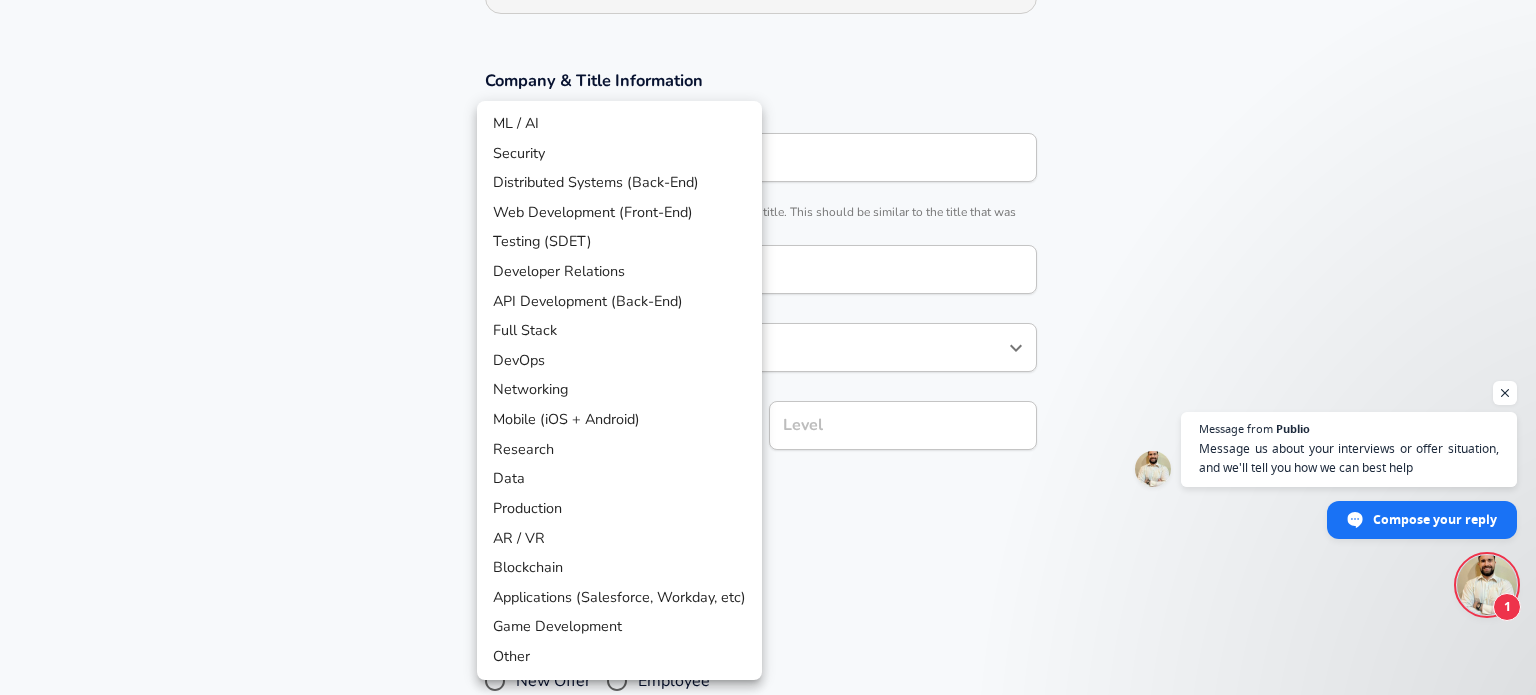 click on "We value your privacy We use cookies to enhance your browsing experience, serve personalized ads or content, and analyze our traffic. By clicking "Accept All", you consent to our use of cookies. Customize    Accept All   Customize Consent Preferences   We use cookies to help you navigate efficiently and perform certain functions. You will find detailed information about all cookies under each consent category below. The cookies that are categorized as "Necessary" are stored on your browser as they are essential for enabling the basic functionalities of the site. ...  Show more Necessary Always Active Necessary cookies are required to enable the basic features of this site, such as providing secure log-in or adjusting your consent preferences. These cookies do not store any personally identifiable data. Cookie _GRECAPTCHA Duration 5 months 27 days Description Google Recaptcha service sets this cookie to identify bots to protect the website against malicious spam attacks. Cookie __stripe_mid Duration 1 year MR" at bounding box center [768, 37] 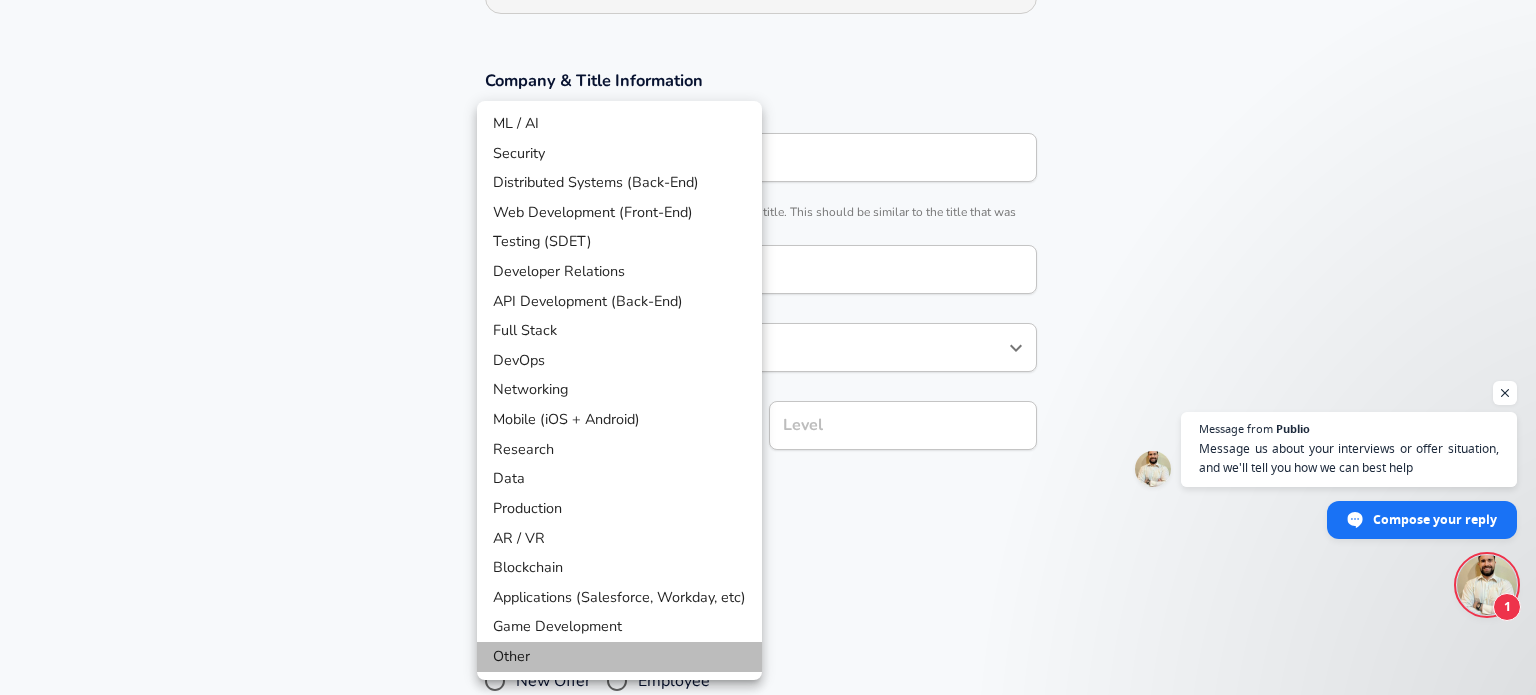 click on "Other" at bounding box center (619, 657) 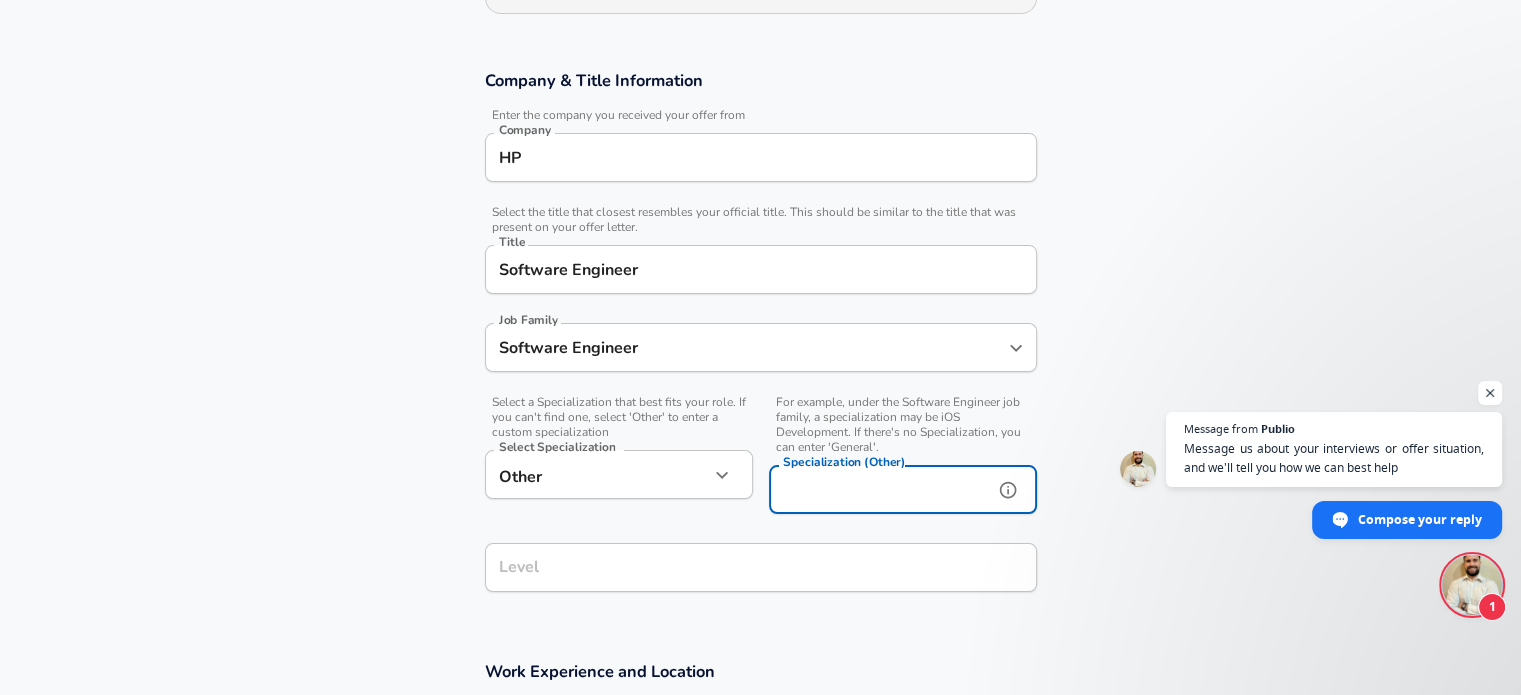 click on "Specialization (Other)" at bounding box center (877, 489) 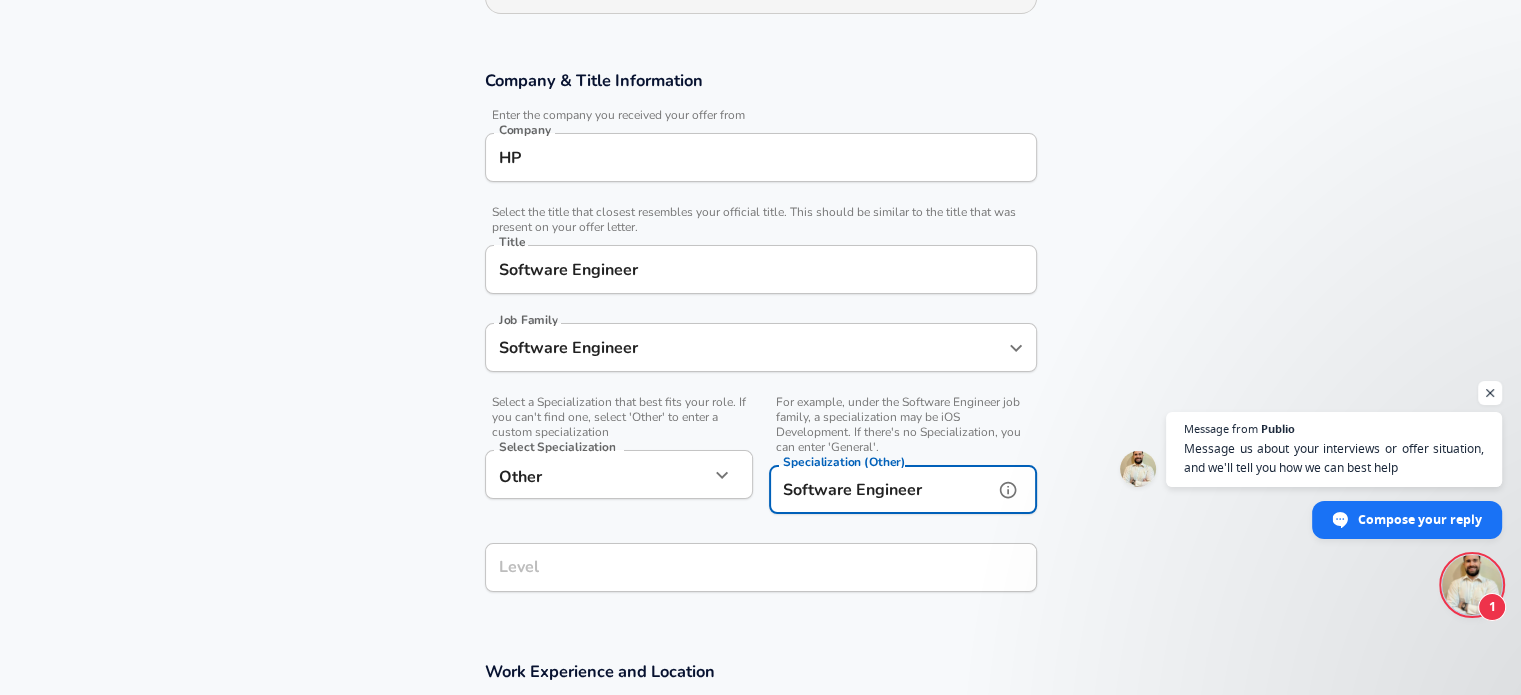 type on "Software Engineer" 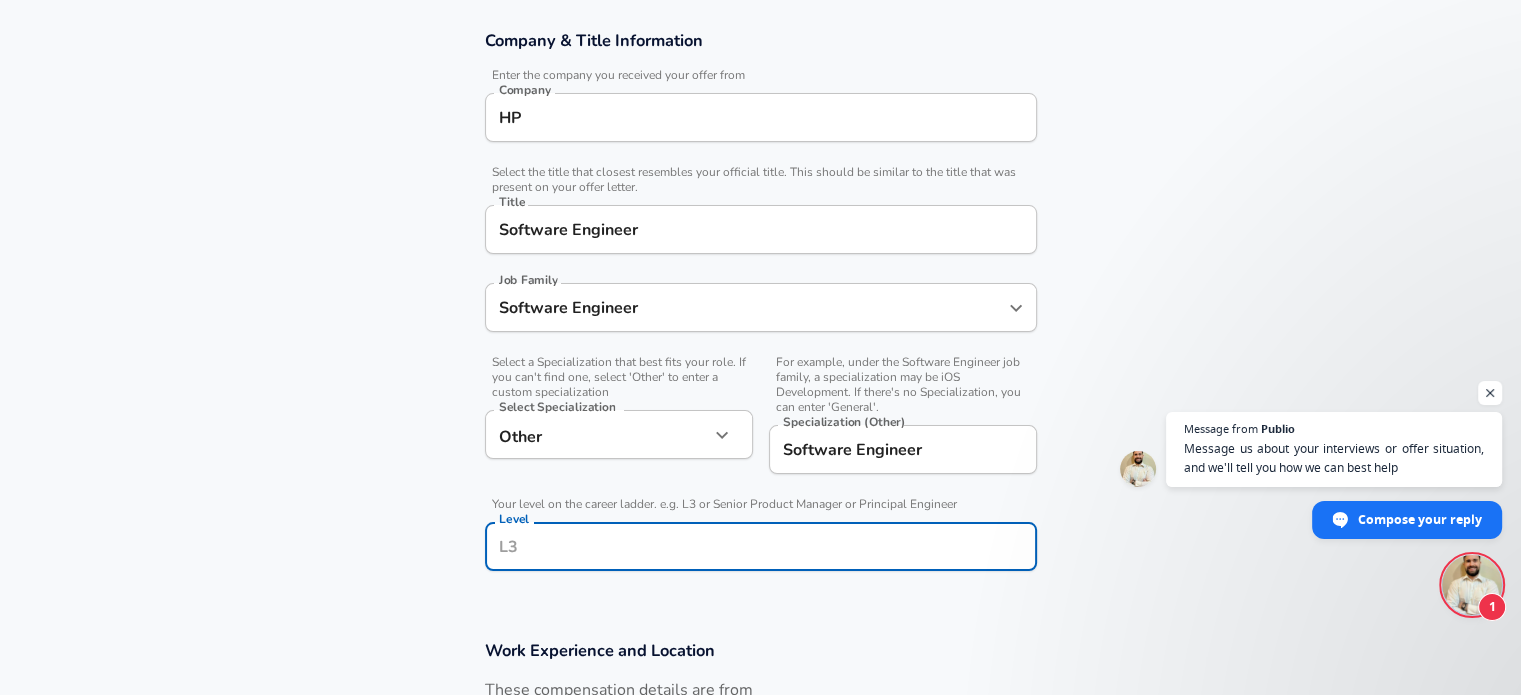 click on "Level Level" at bounding box center [761, 549] 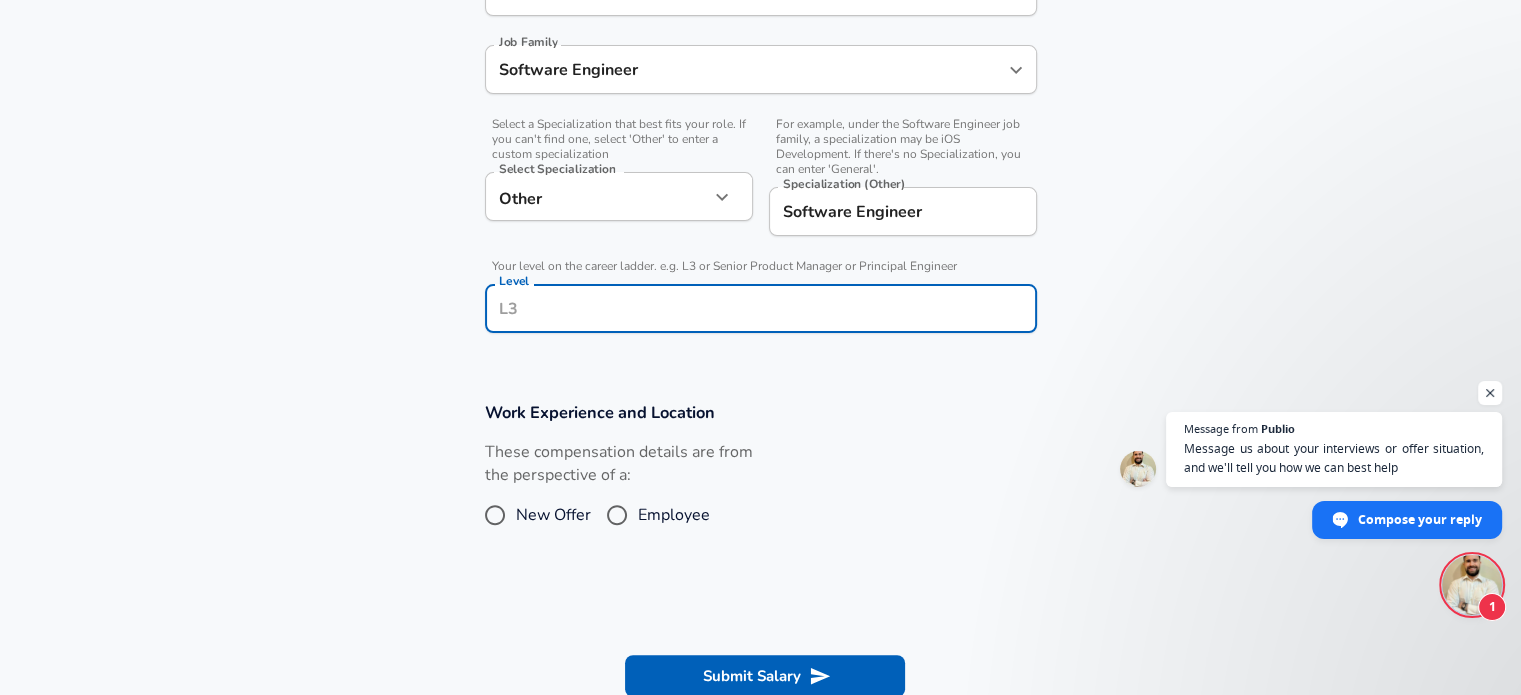 scroll, scrollTop: 590, scrollLeft: 0, axis: vertical 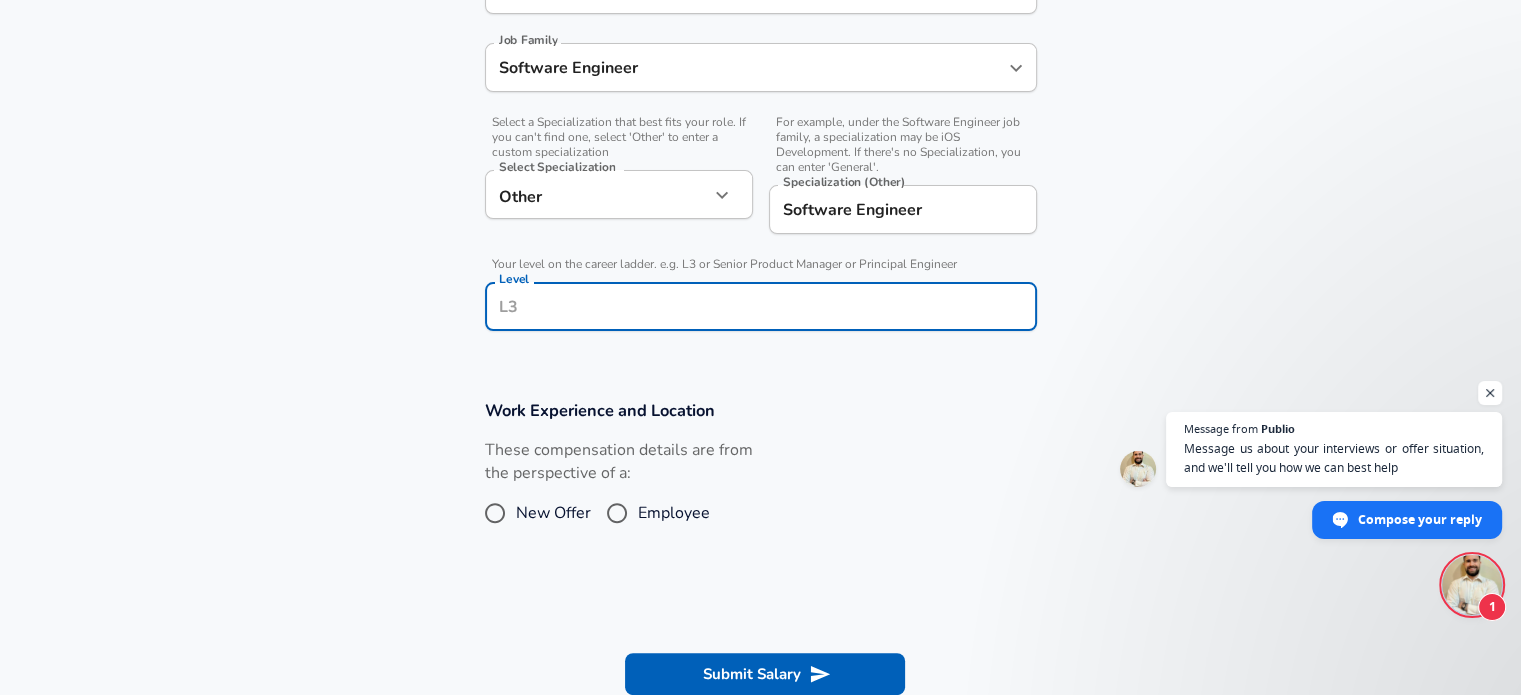 click on "Employee" at bounding box center [617, 513] 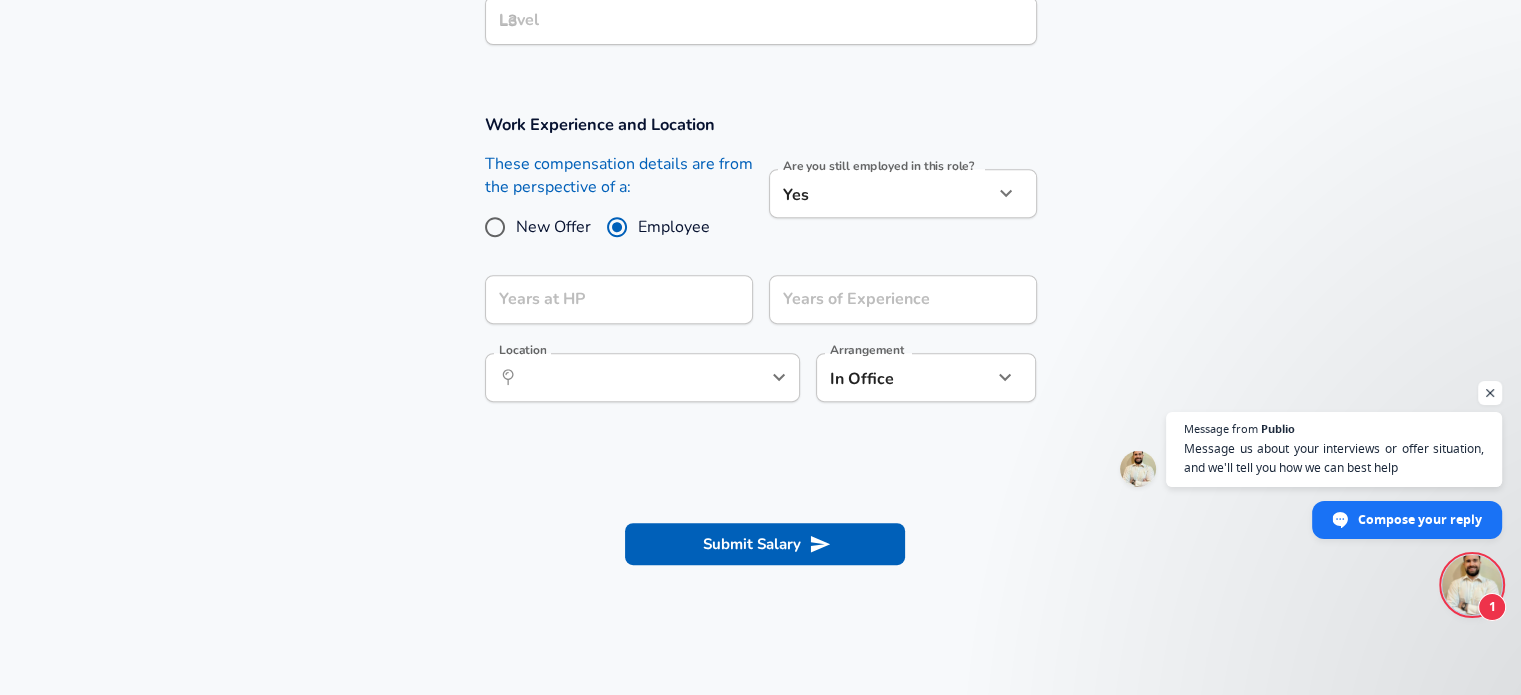 scroll, scrollTop: 876, scrollLeft: 0, axis: vertical 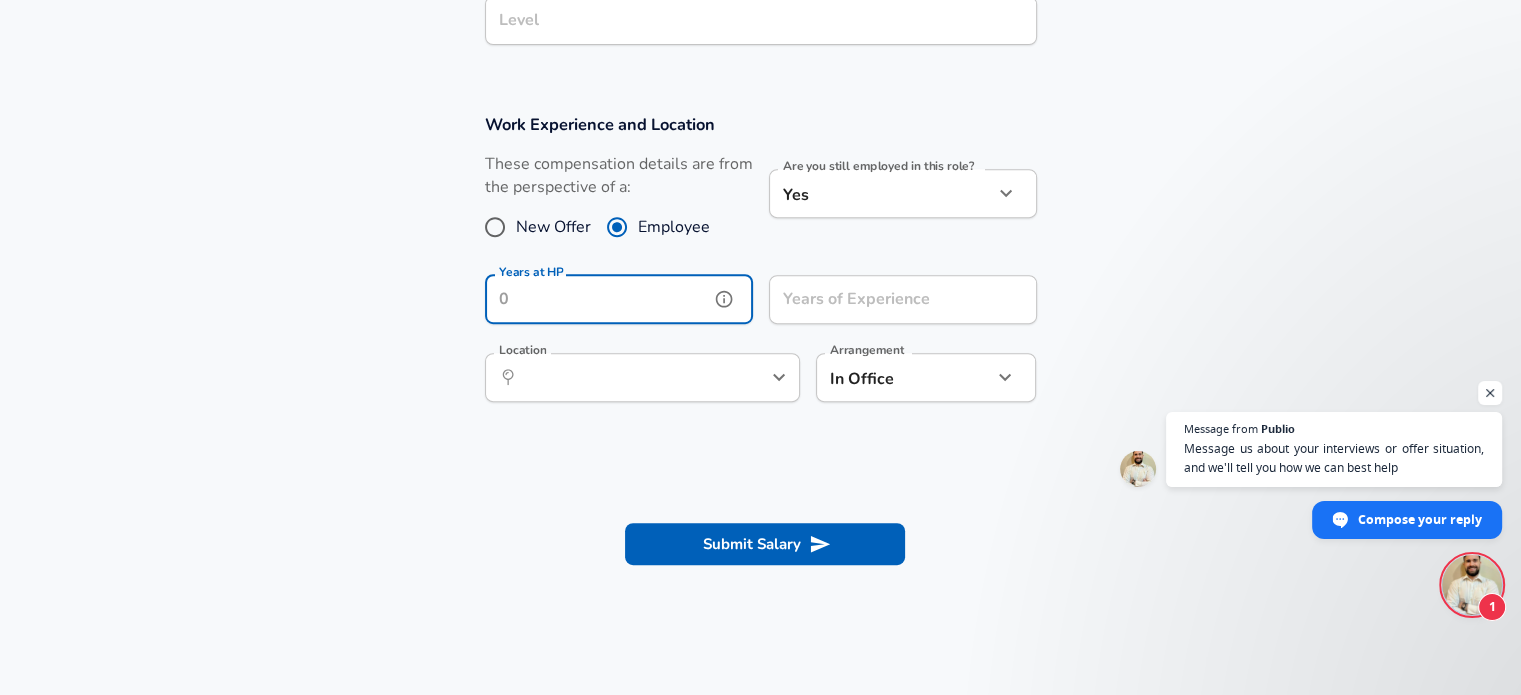 click on "Years at HP" at bounding box center (597, 299) 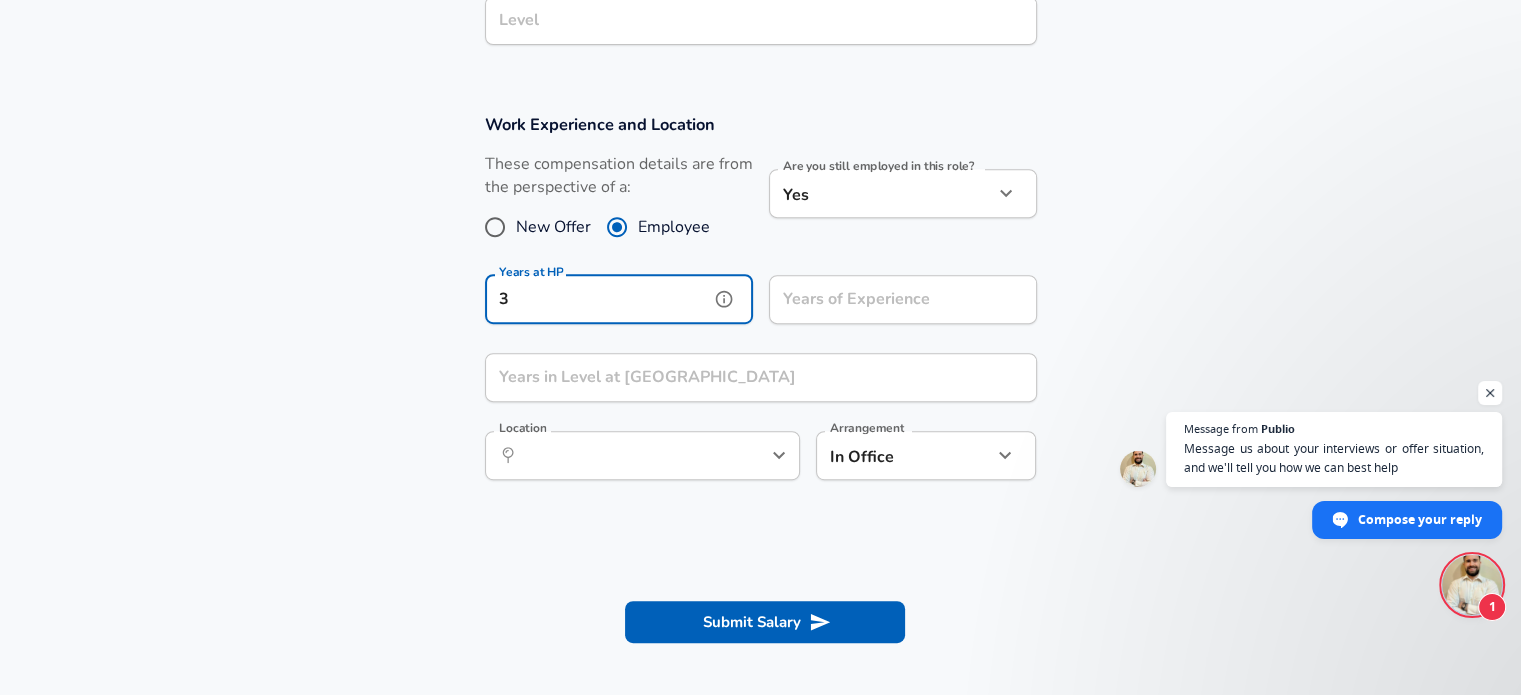 type on "3" 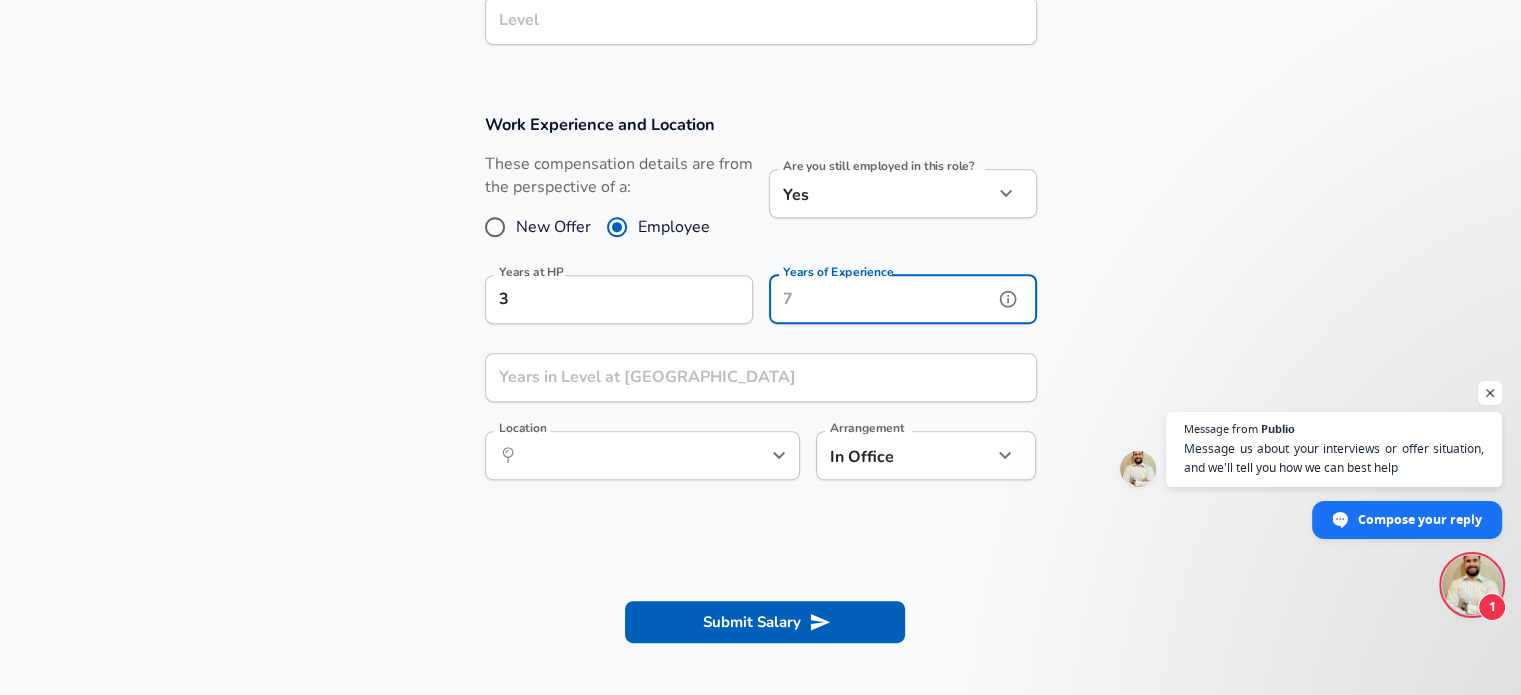 click on "Years of Experience" at bounding box center [881, 299] 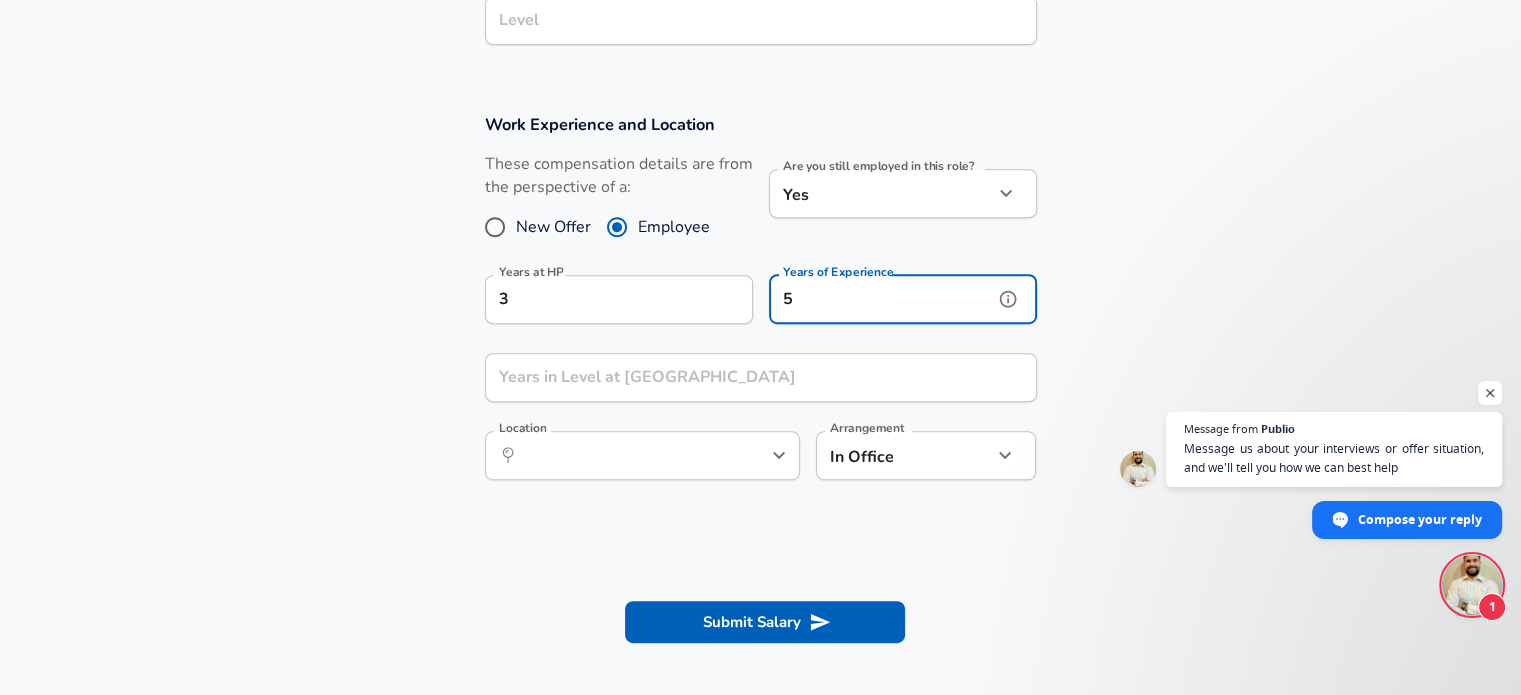 type on "5" 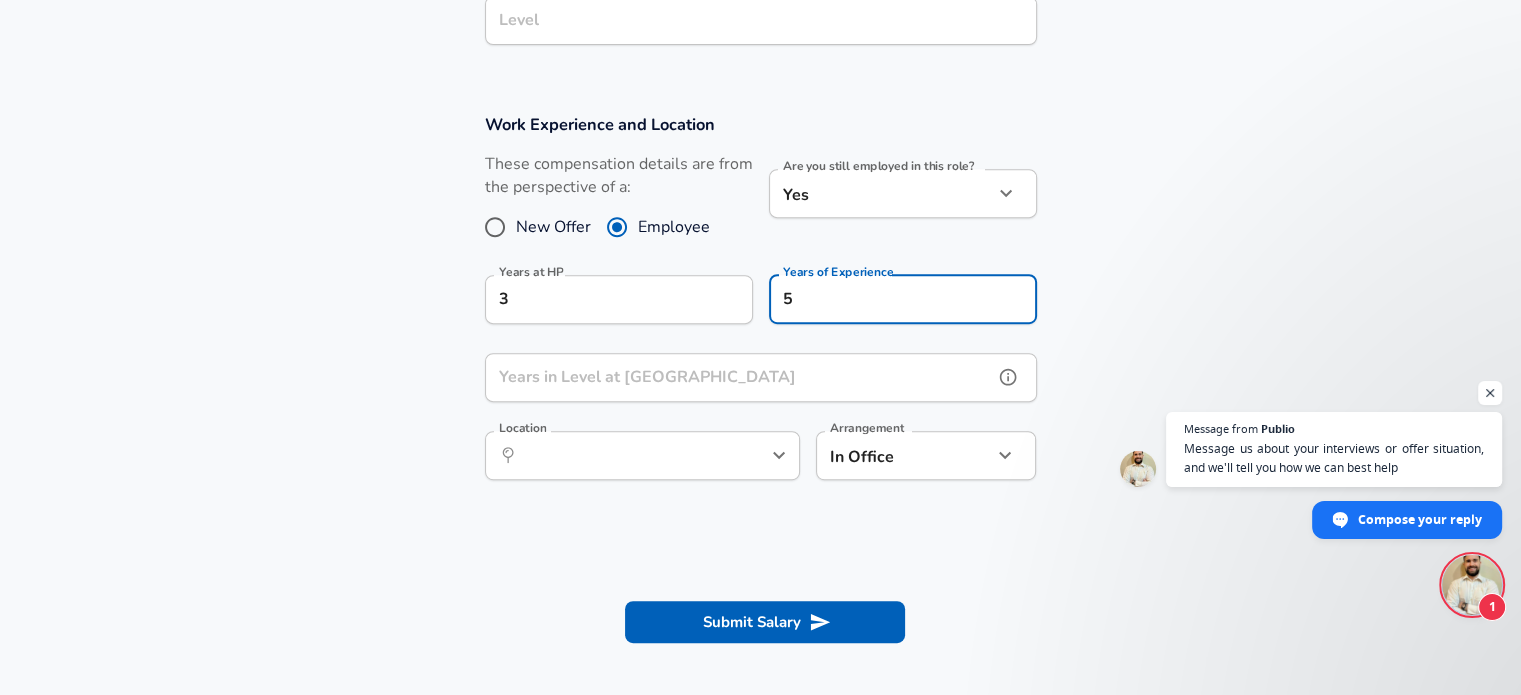 click on "Years in Level at [GEOGRAPHIC_DATA]" at bounding box center (739, 377) 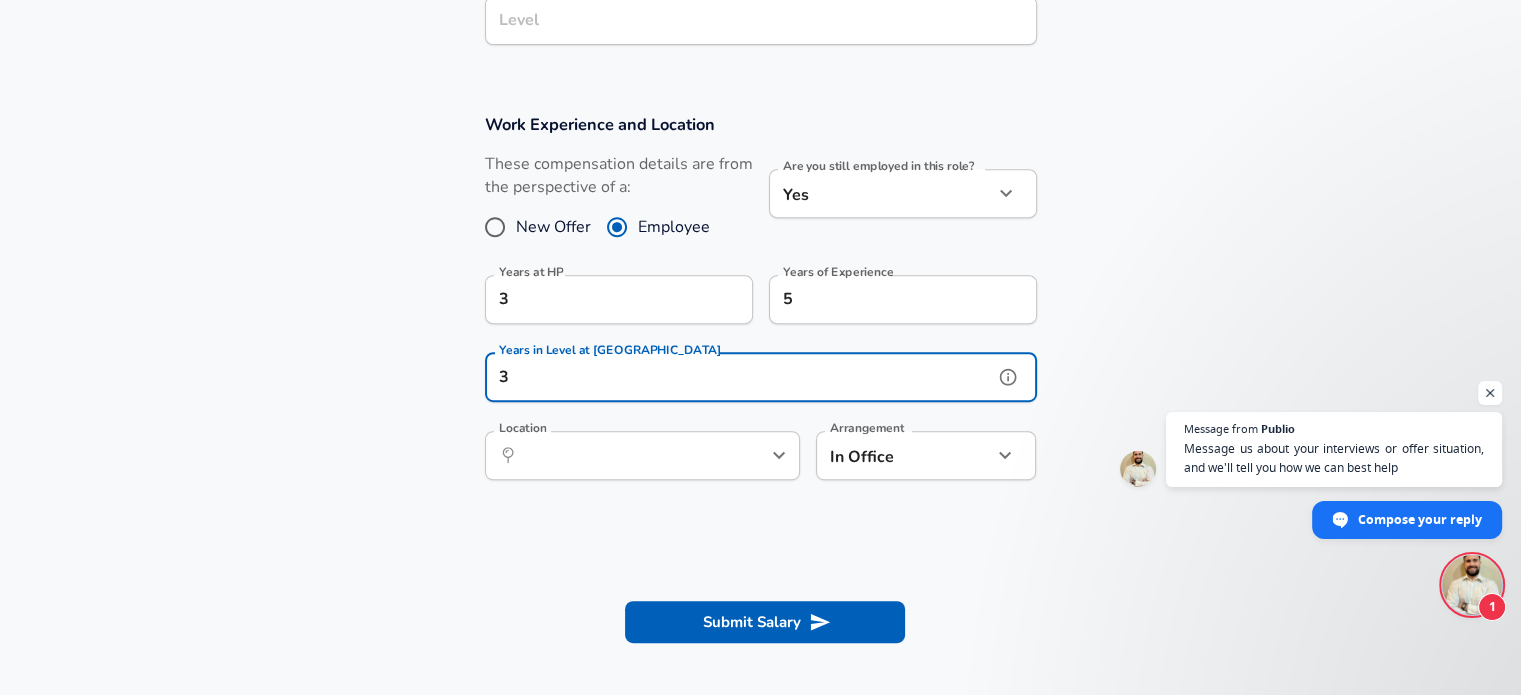 click on "​ Location" at bounding box center (642, 455) 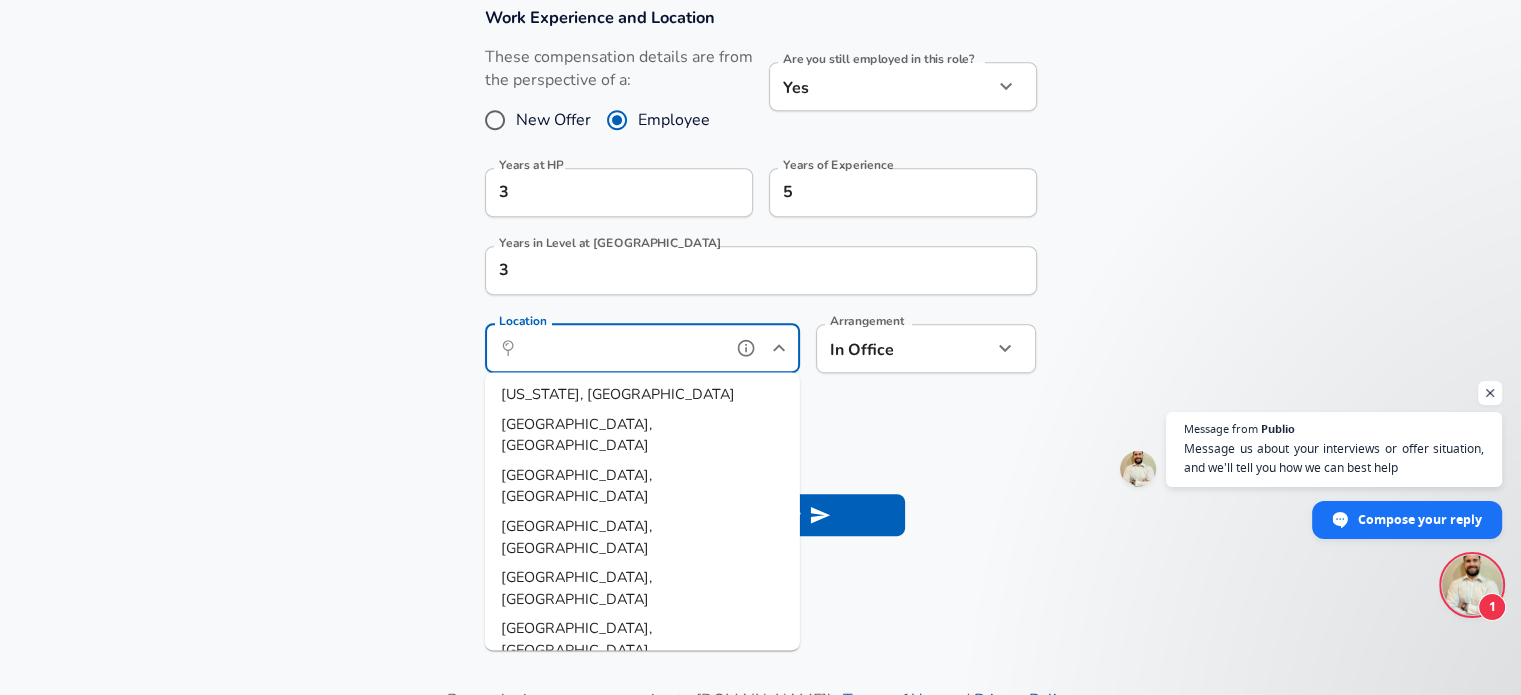 scroll, scrollTop: 987, scrollLeft: 0, axis: vertical 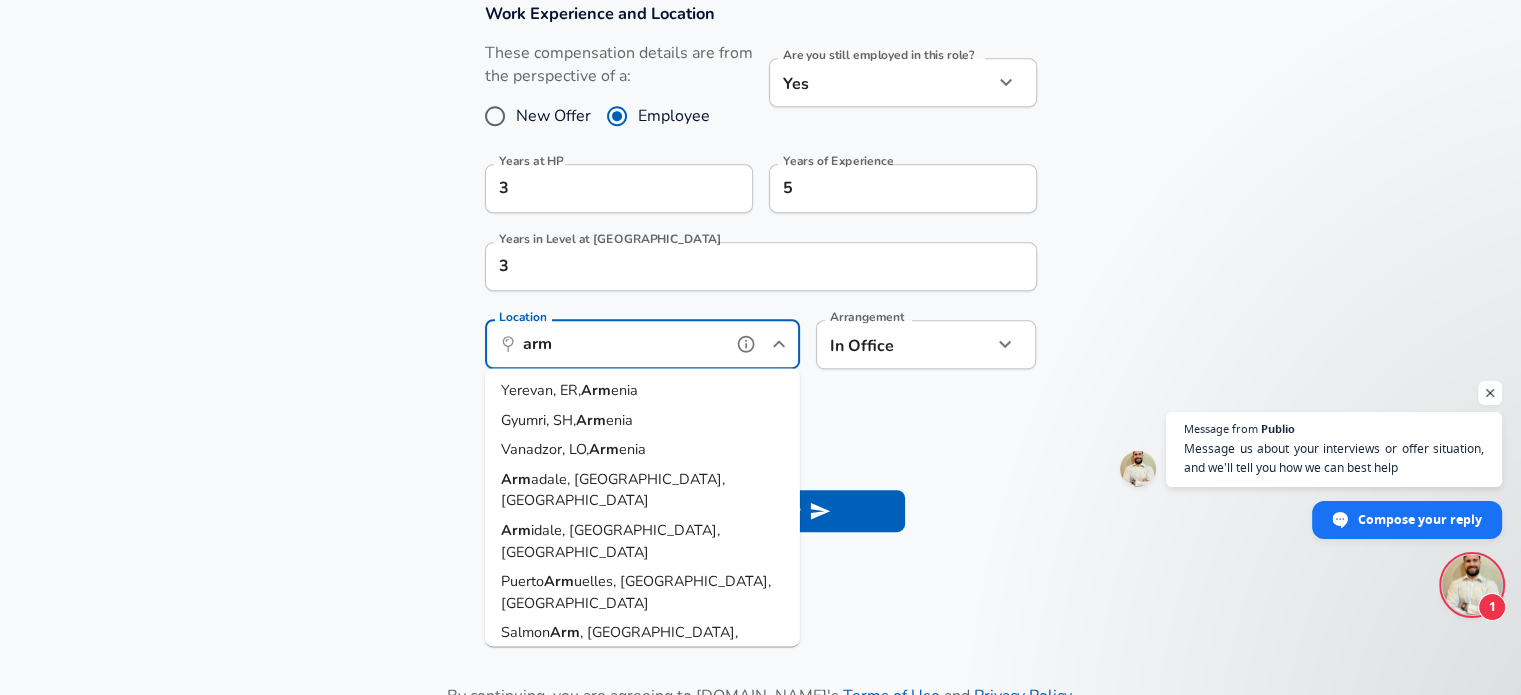 click on "enia" at bounding box center (624, 390) 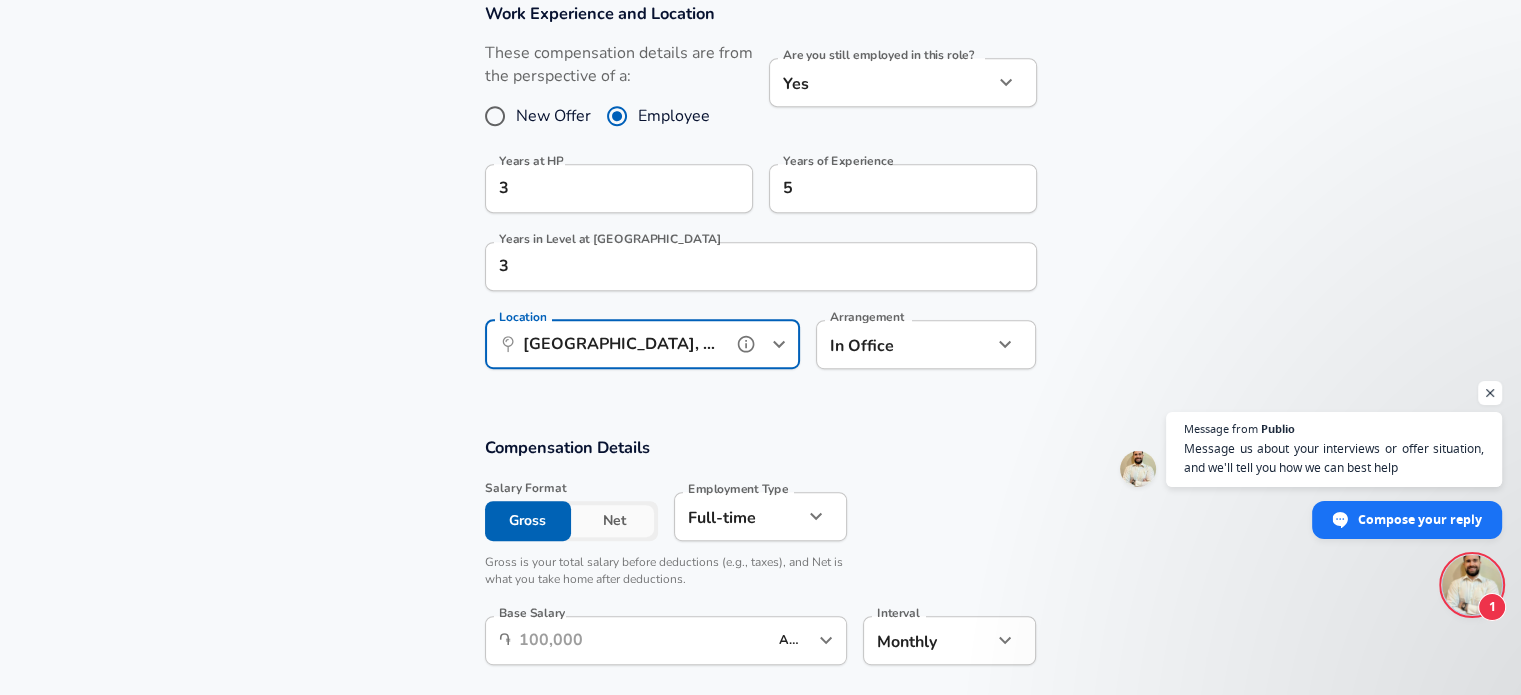 type on "[GEOGRAPHIC_DATA], ER, [GEOGRAPHIC_DATA]" 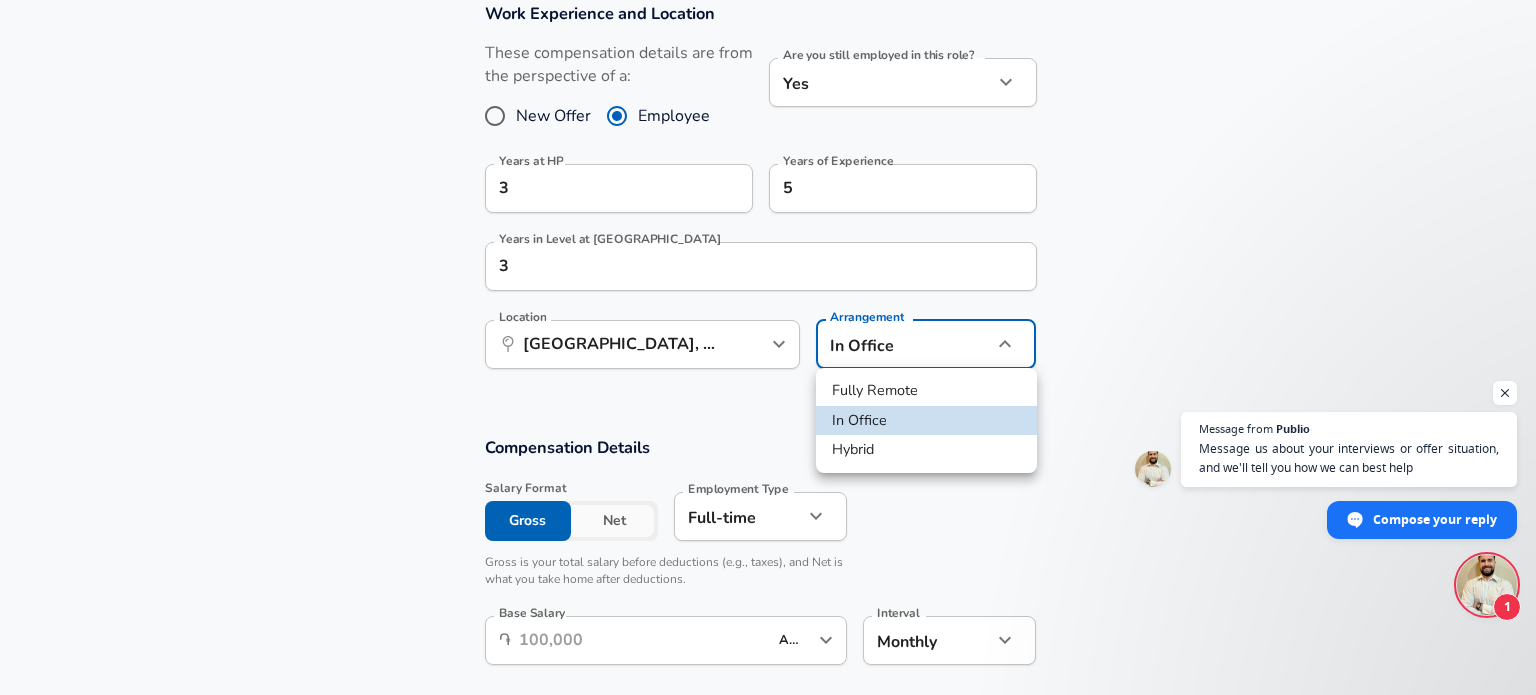click on "We value your privacy We use cookies to enhance your browsing experience, serve personalized ads or content, and analyze our traffic. By clicking "Accept All", you consent to our use of cookies. Customize    Accept All   Customize Consent Preferences   We use cookies to help you navigate efficiently and perform certain functions. You will find detailed information about all cookies under each consent category below. The cookies that are categorized as "Necessary" are stored on your browser as they are essential for enabling the basic functionalities of the site. ...  Show more Necessary Always Active Necessary cookies are required to enable the basic features of this site, such as providing secure log-in or adjusting your consent preferences. These cookies do not store any personally identifiable data. Cookie _GRECAPTCHA Duration 5 months 27 days Description Google Recaptcha service sets this cookie to identify bots to protect the website against malicious spam attacks. Cookie __stripe_mid Duration 1 year MR" at bounding box center [768, -640] 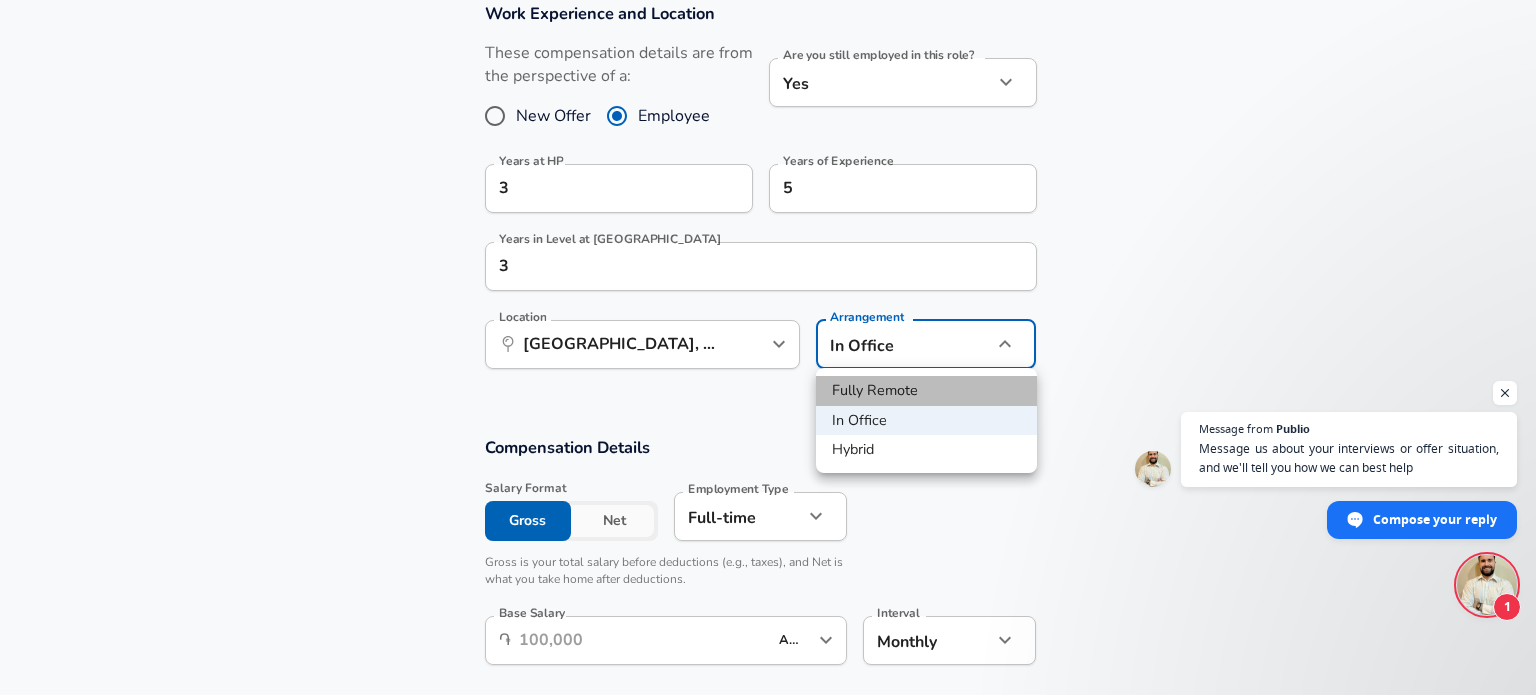 click on "Fully Remote" at bounding box center [926, 391] 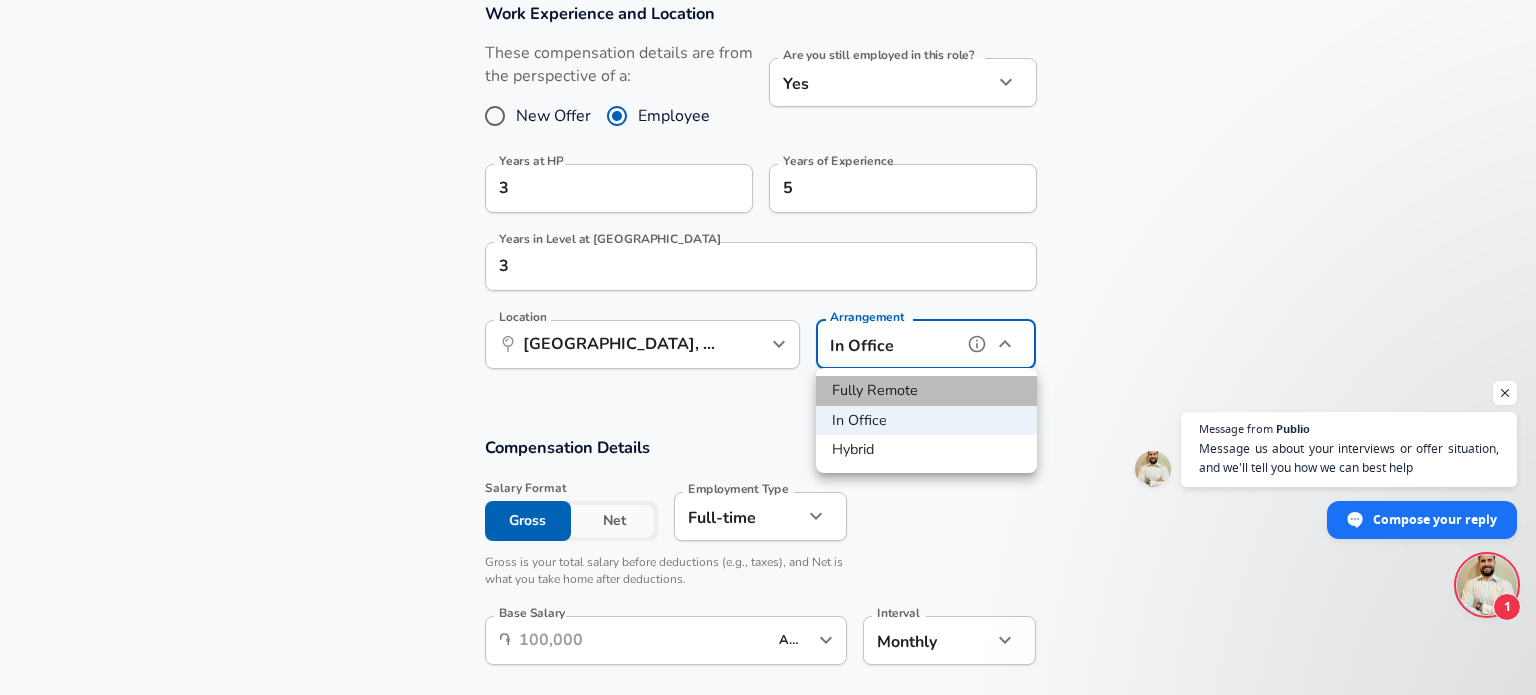 type on "remote" 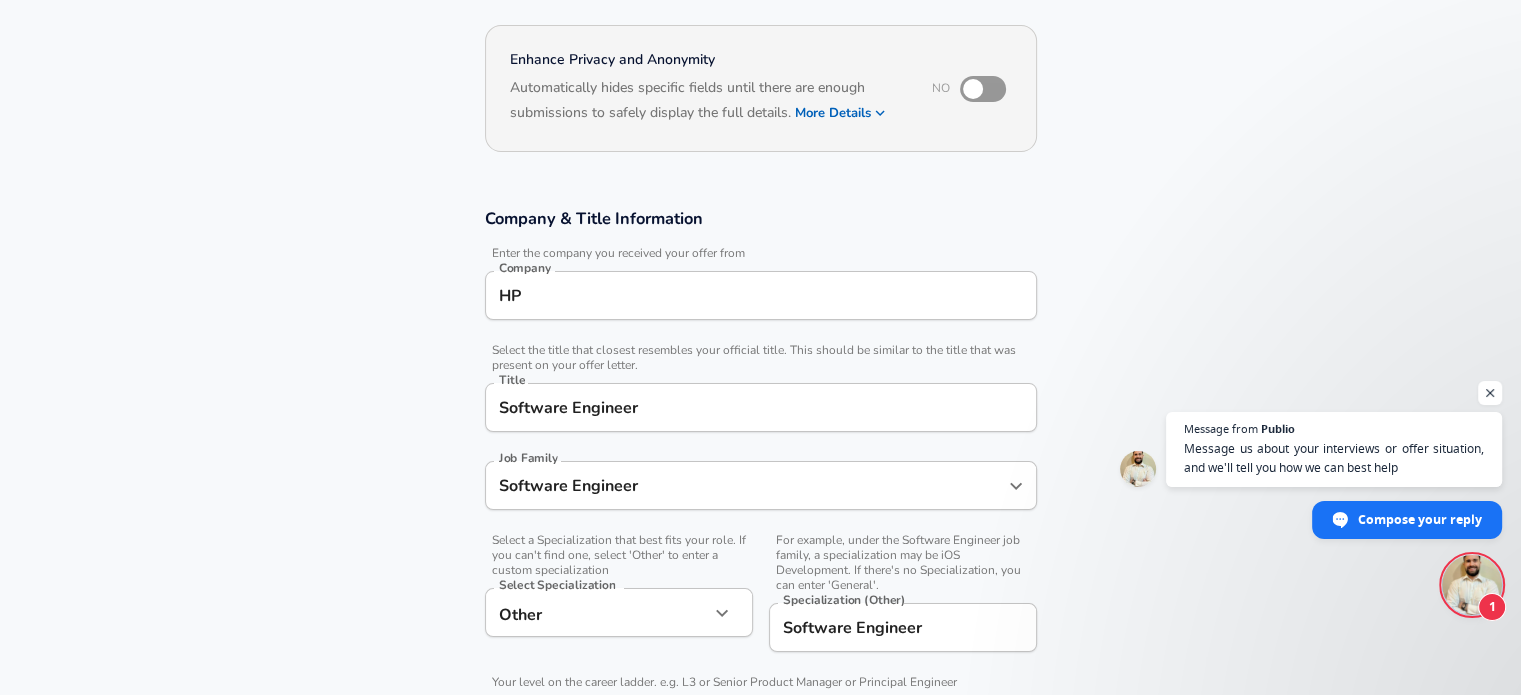 scroll, scrollTop: 0, scrollLeft: 0, axis: both 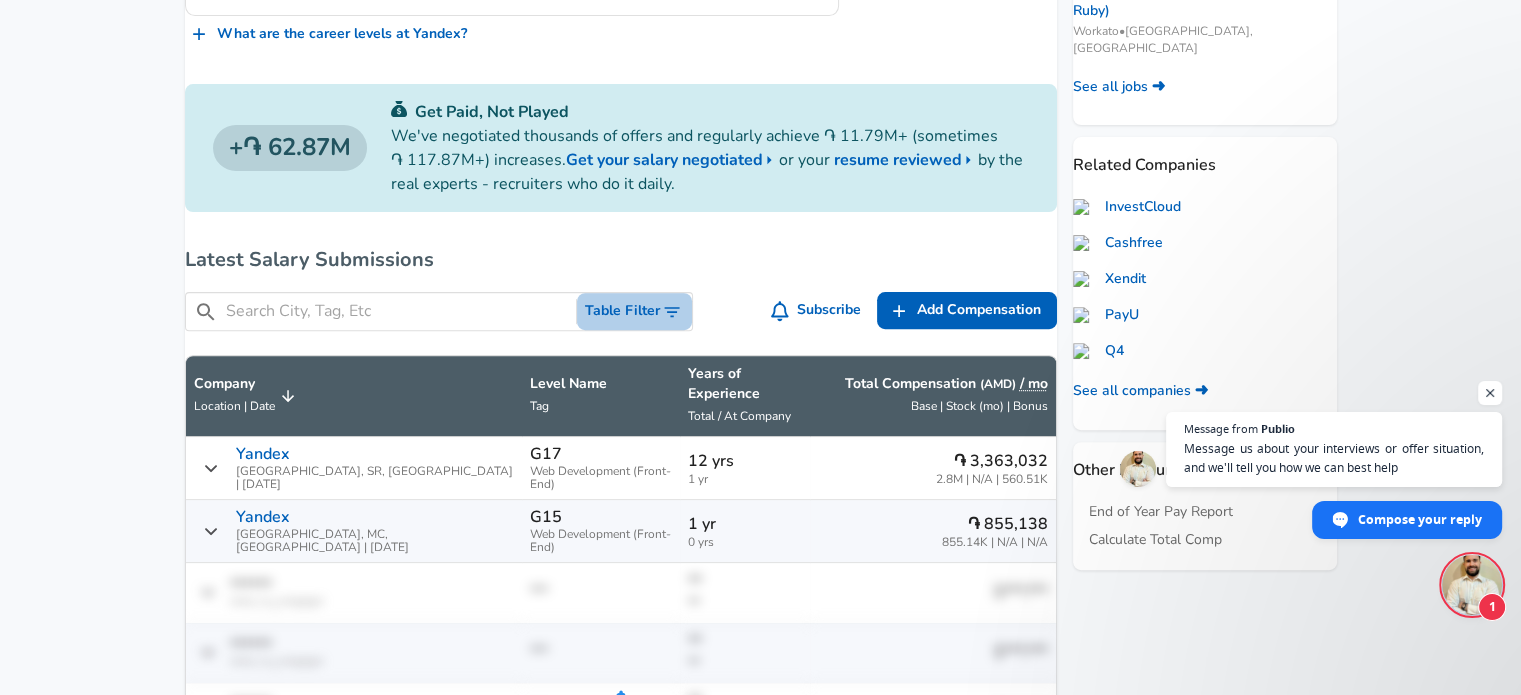 click on "Table Filter" at bounding box center [634, 311] 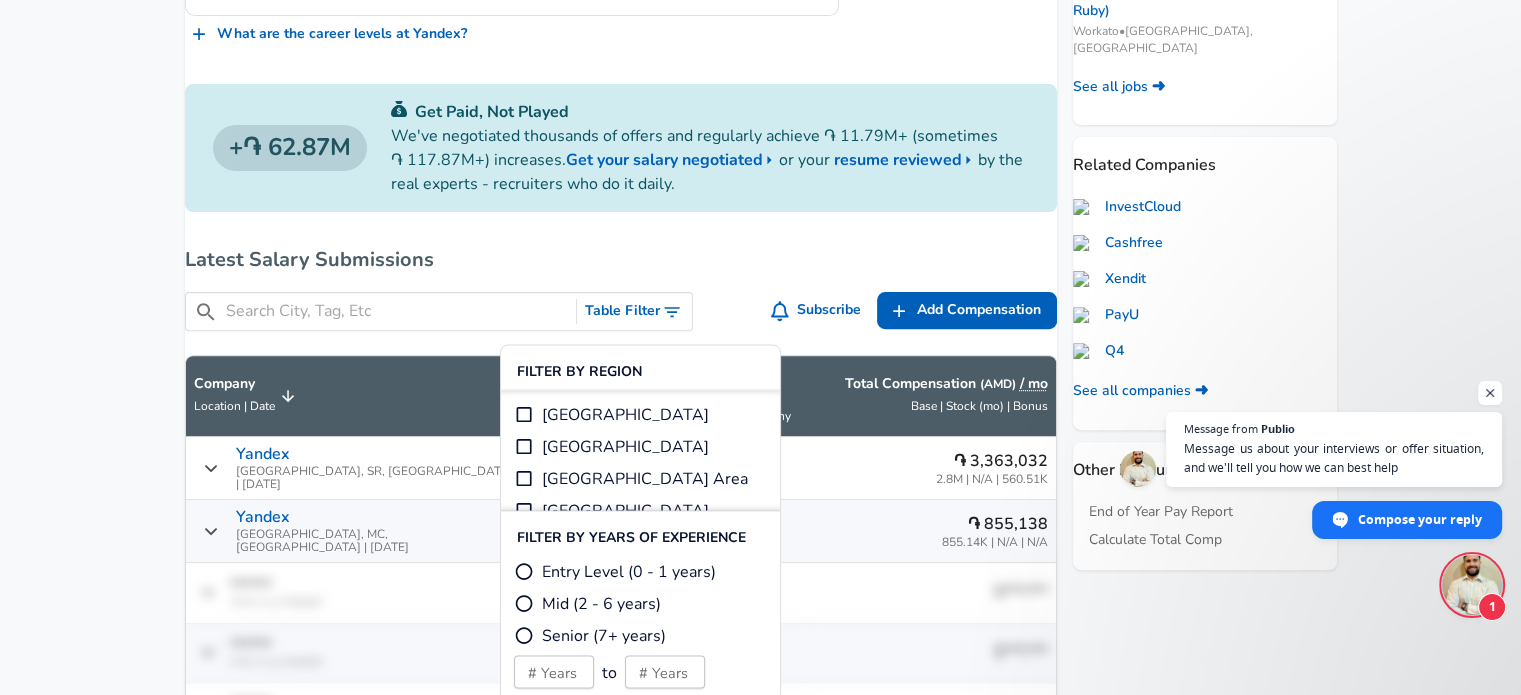 click on "Mid (2 - 6 years)" at bounding box center (524, 603) 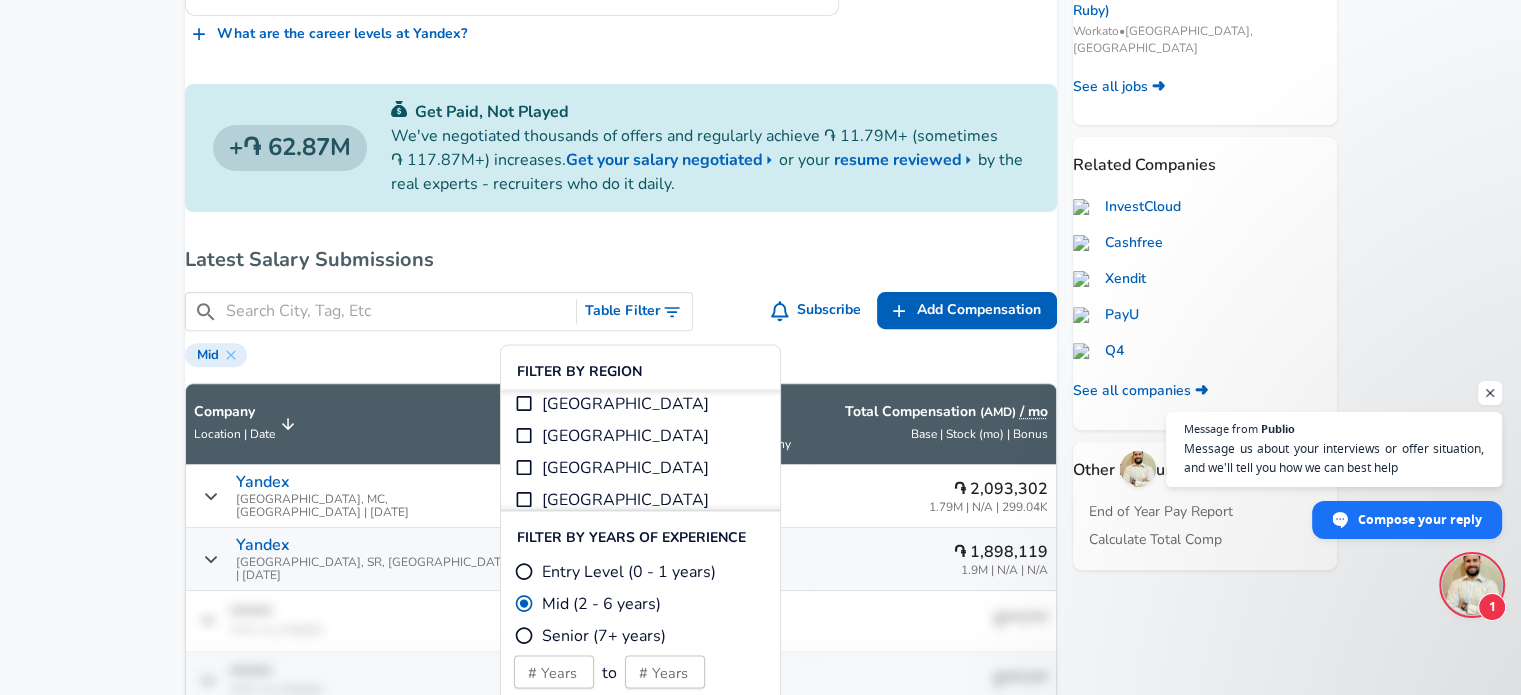 scroll, scrollTop: 568, scrollLeft: 0, axis: vertical 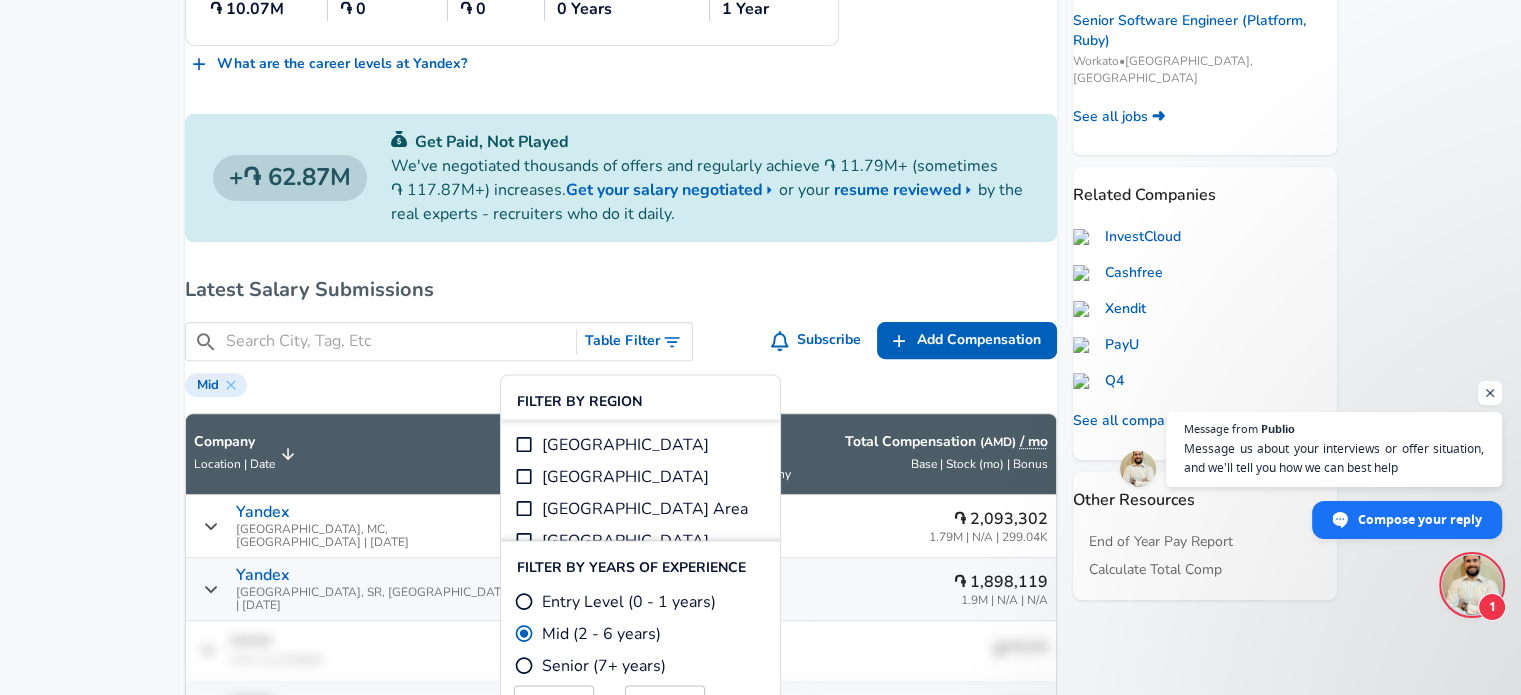 click on "Mid" at bounding box center (621, 383) 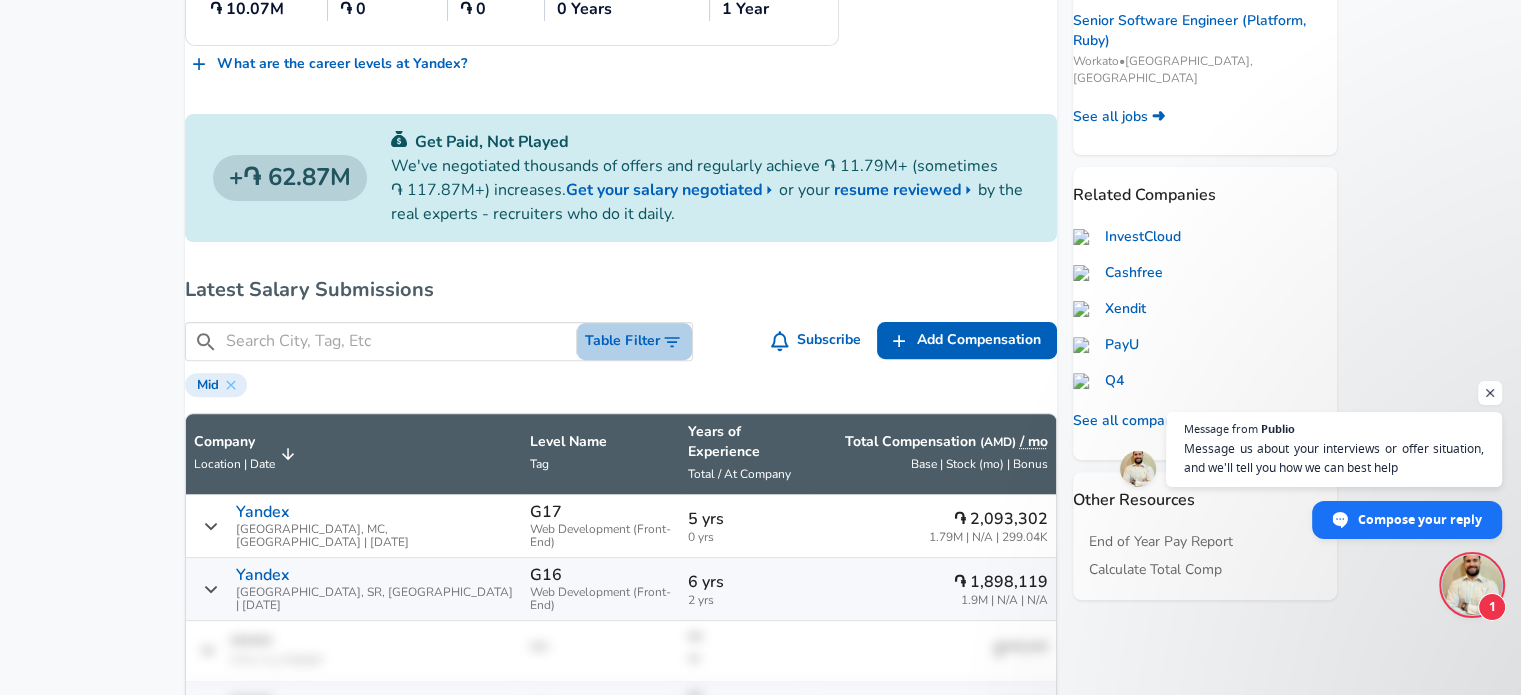 click on "Table Filter" at bounding box center (634, 341) 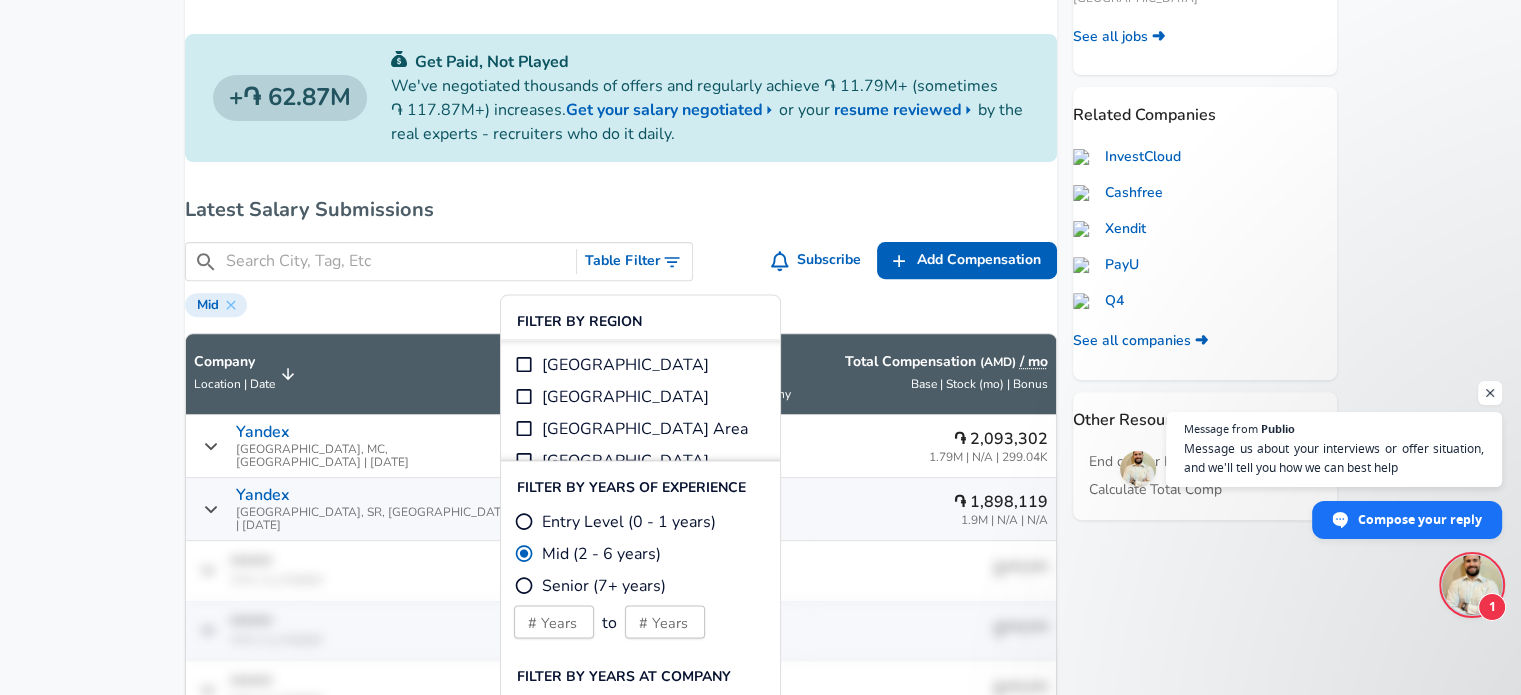 scroll, scrollTop: 712, scrollLeft: 0, axis: vertical 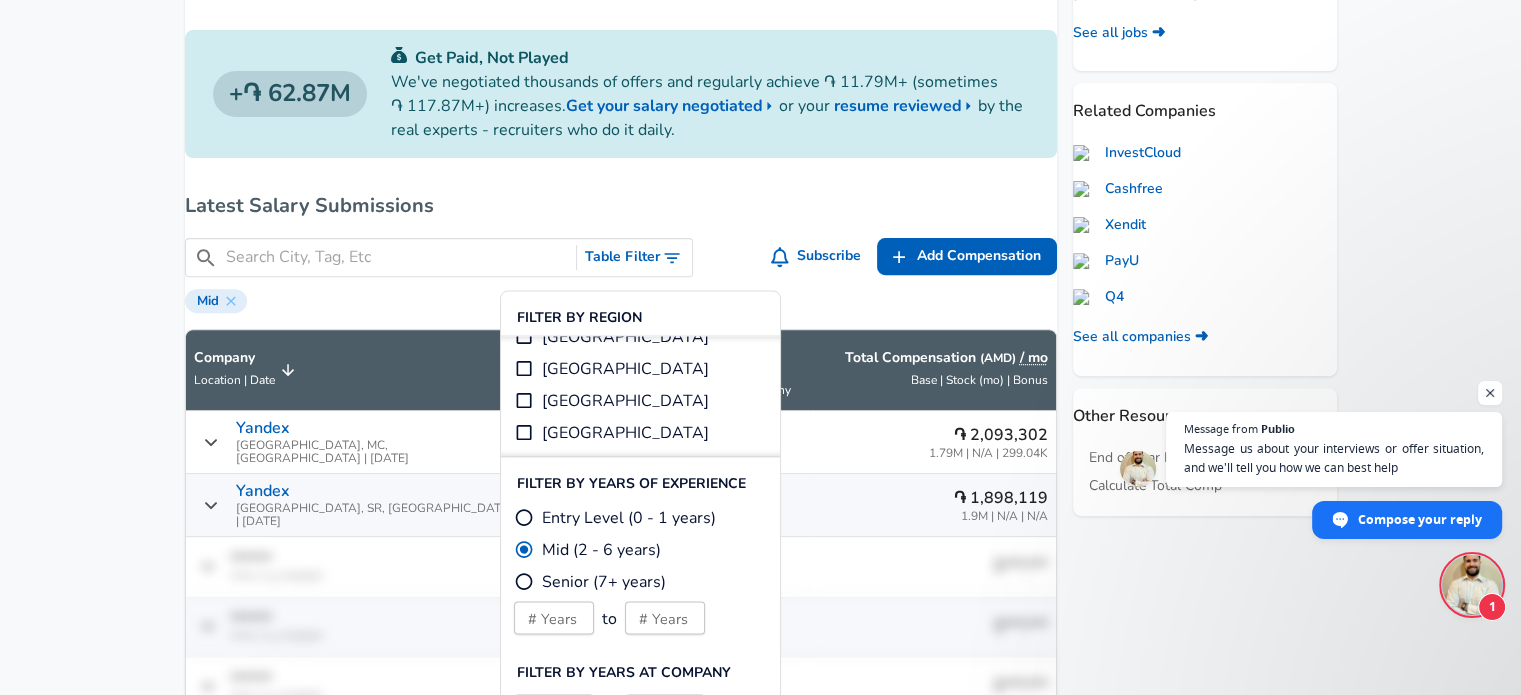 click on "Mid" at bounding box center [621, 299] 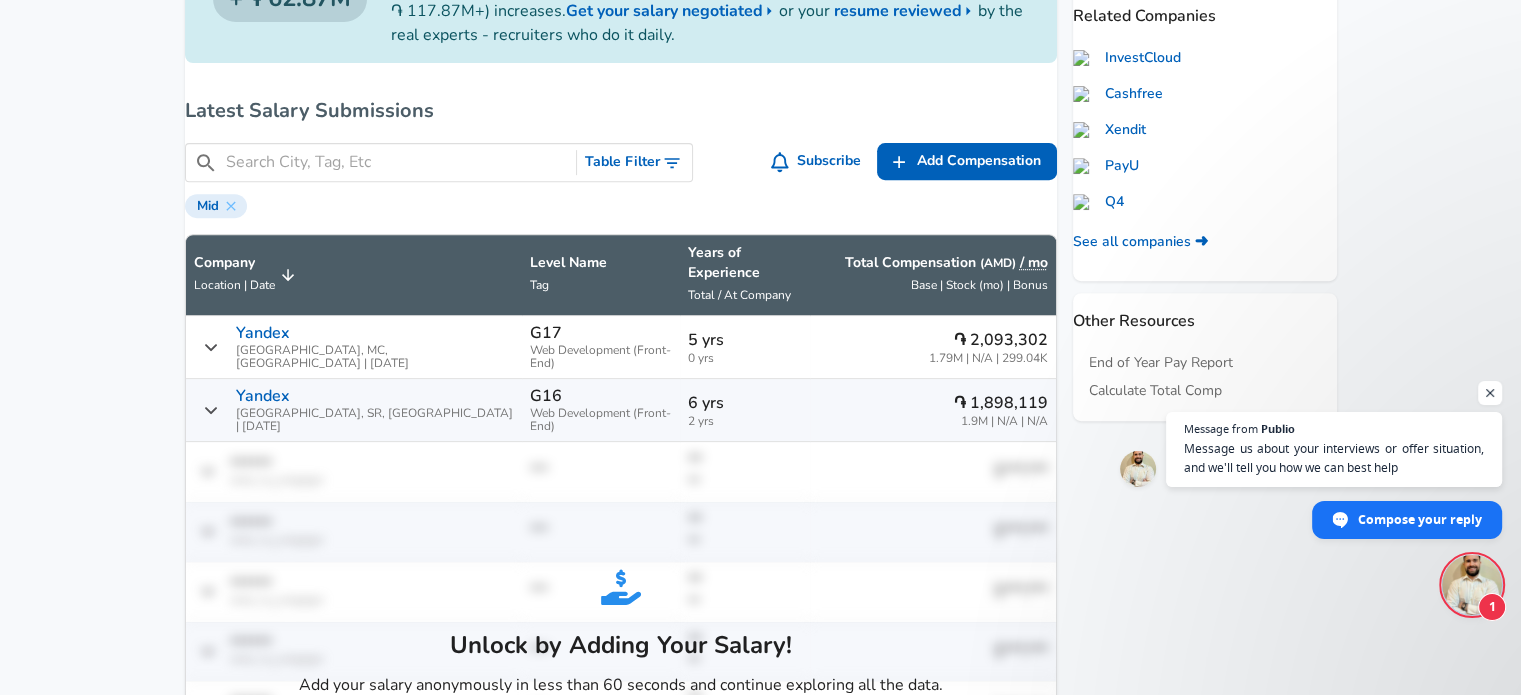 scroll, scrollTop: 808, scrollLeft: 0, axis: vertical 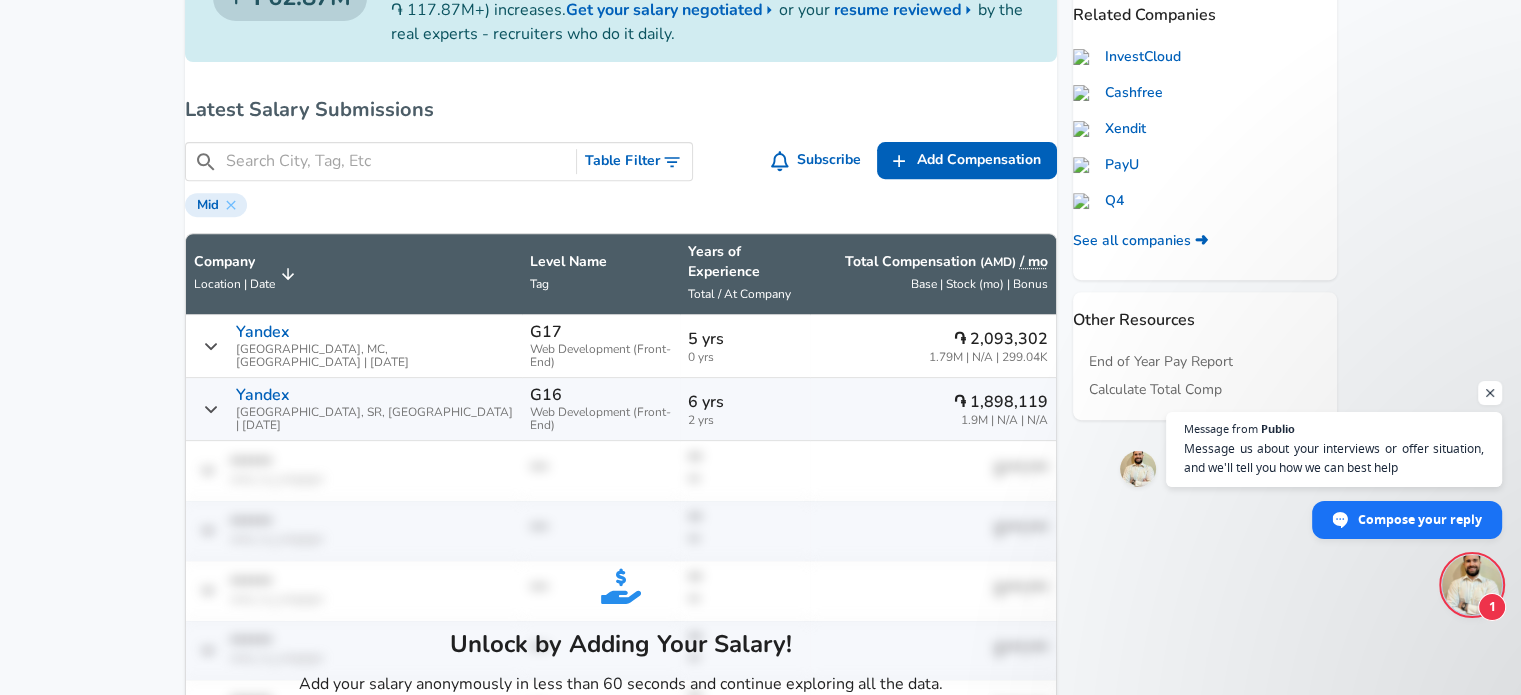 click at bounding box center (397, 161) 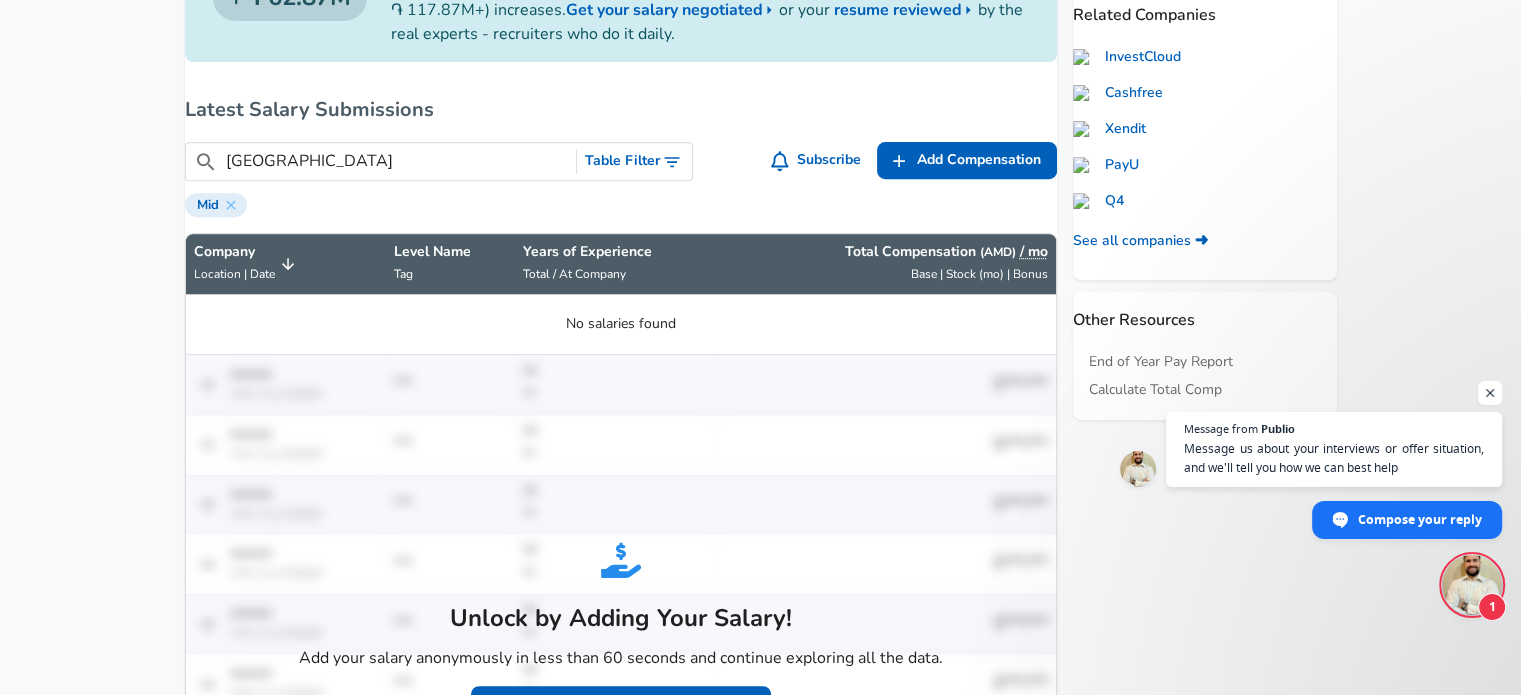 scroll, scrollTop: 0, scrollLeft: 0, axis: both 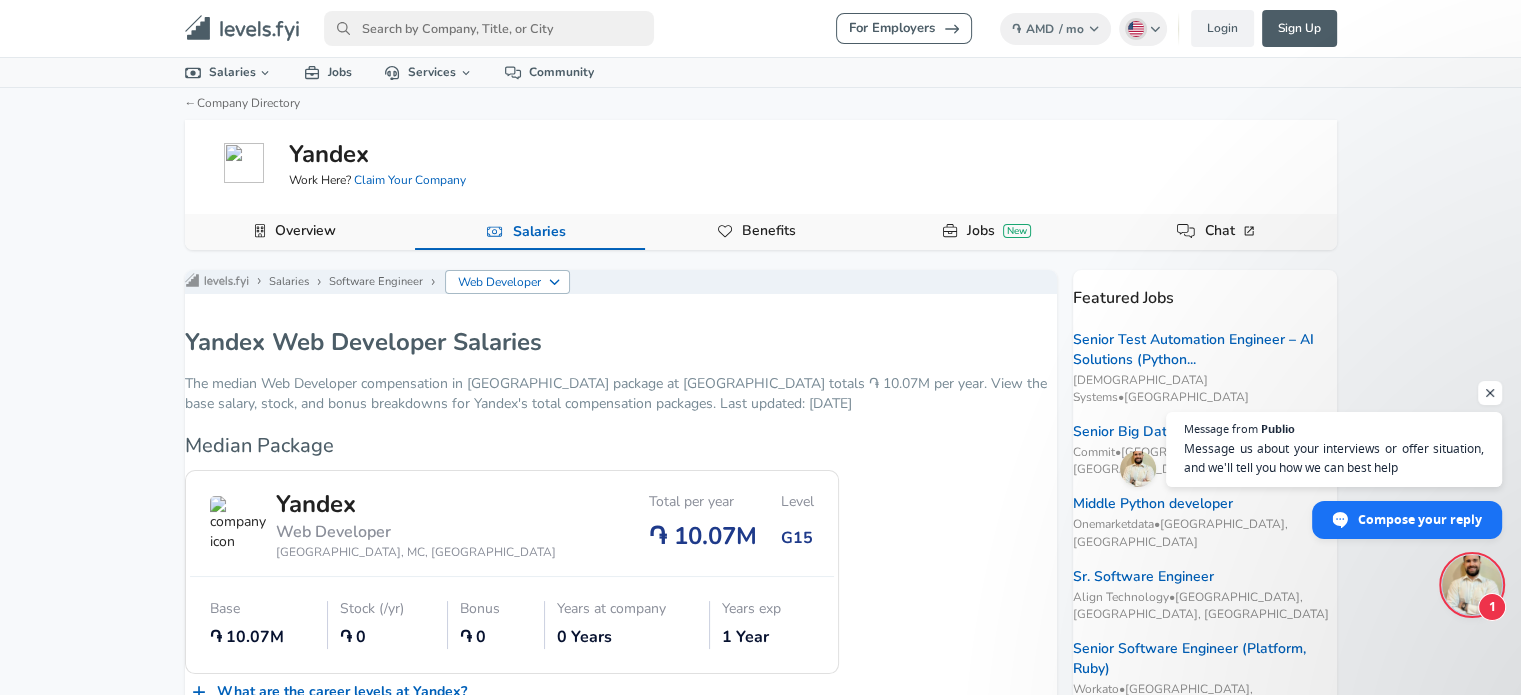 type on "[GEOGRAPHIC_DATA]" 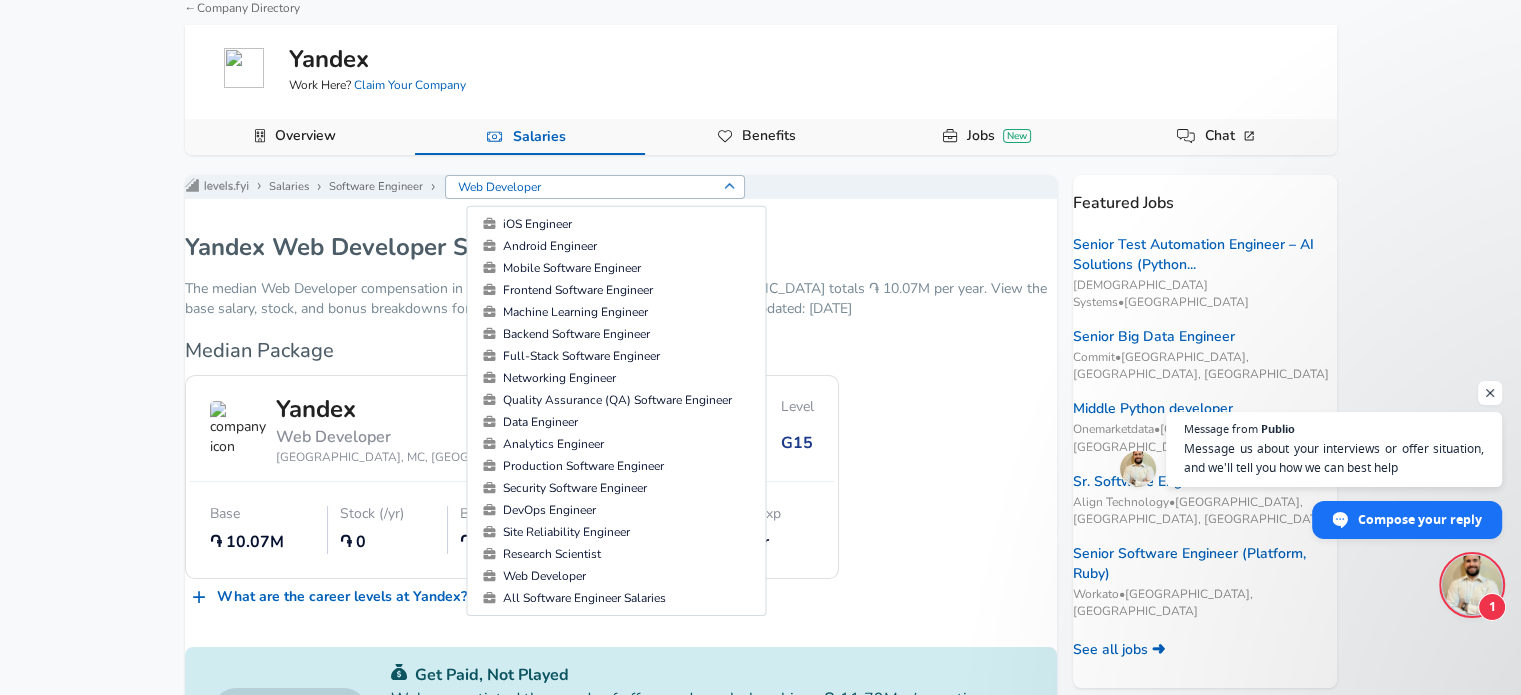 scroll, scrollTop: 94, scrollLeft: 0, axis: vertical 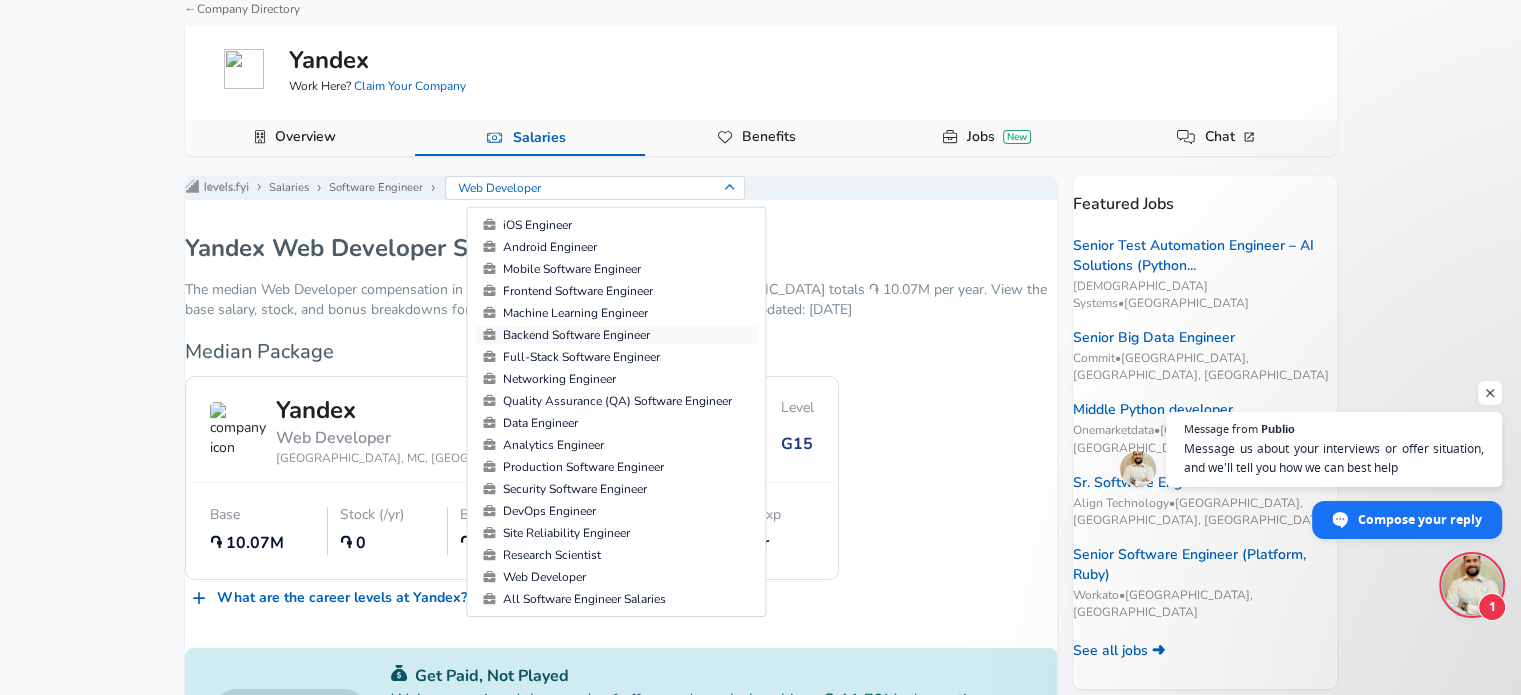 click on "Backend Software Engineer" at bounding box center (616, 335) 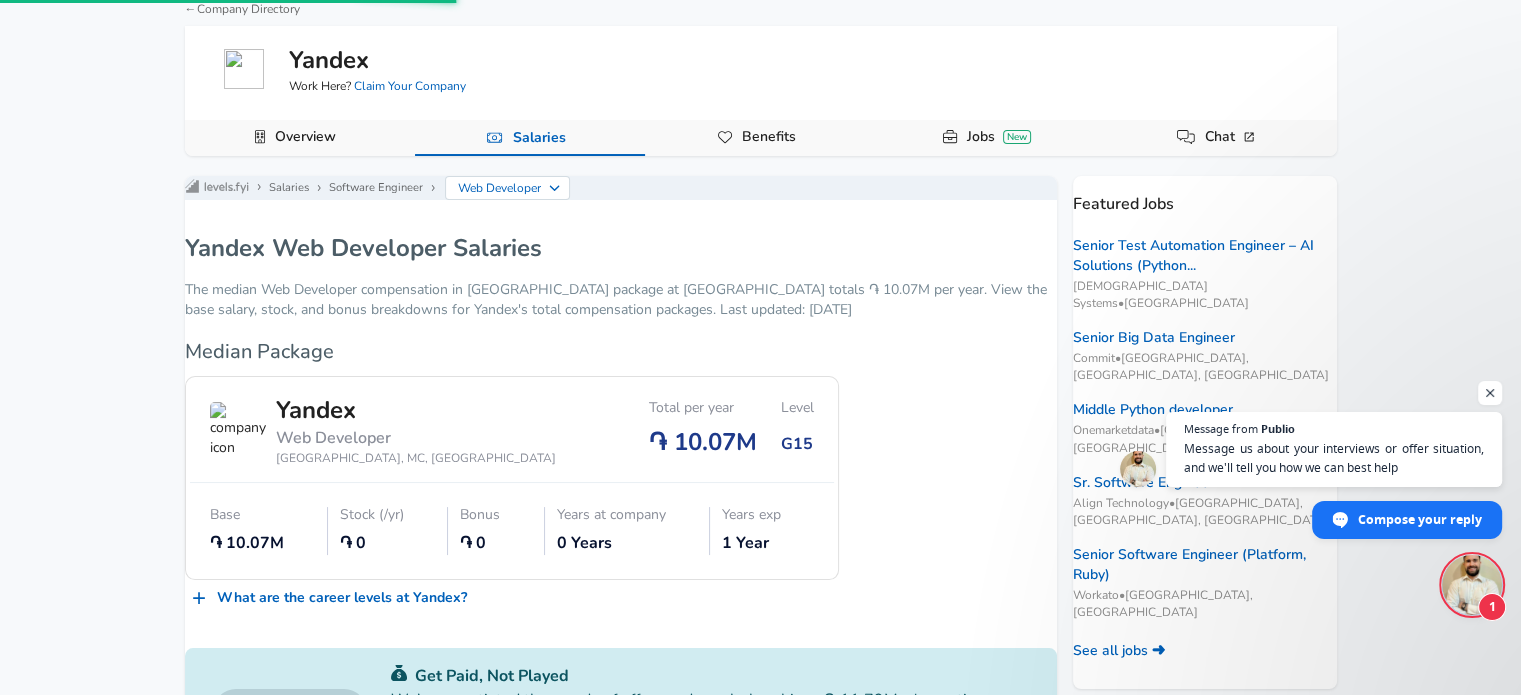 type 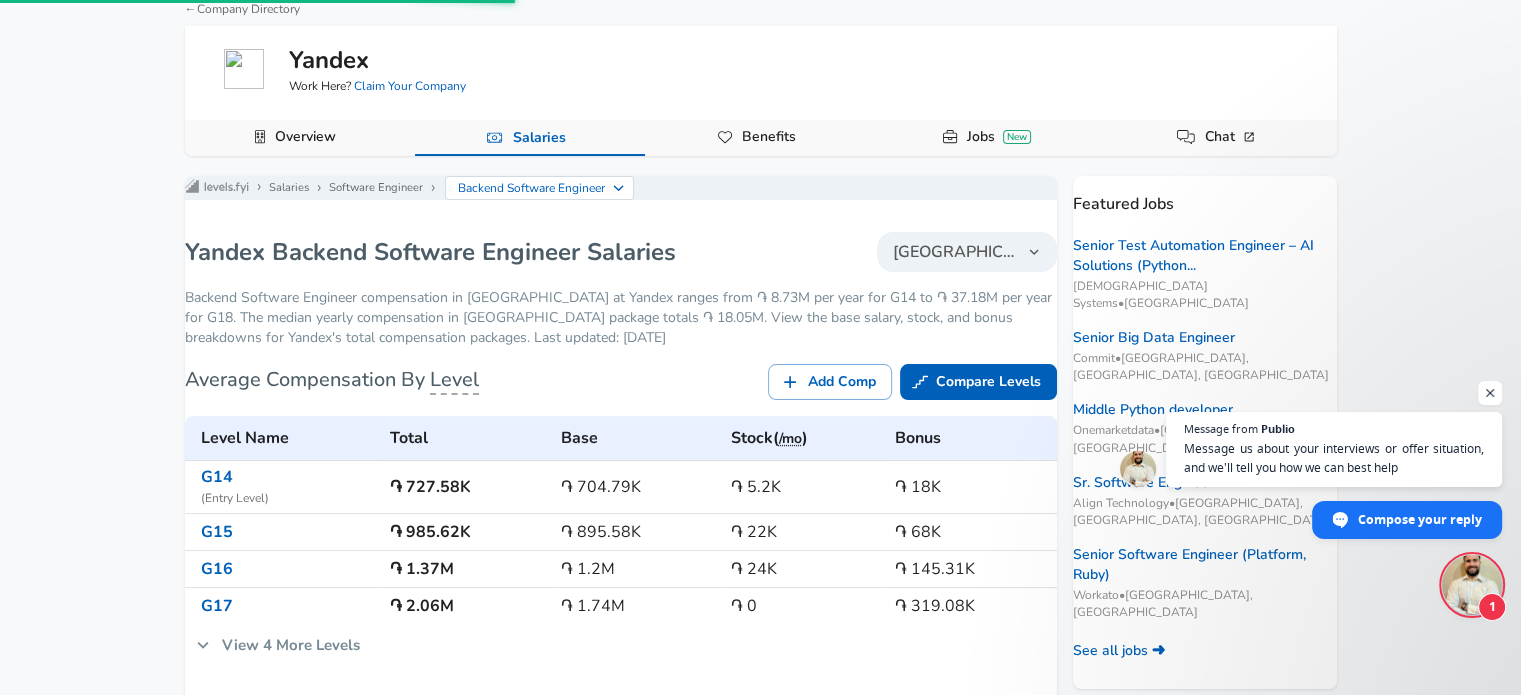 scroll, scrollTop: 0, scrollLeft: 0, axis: both 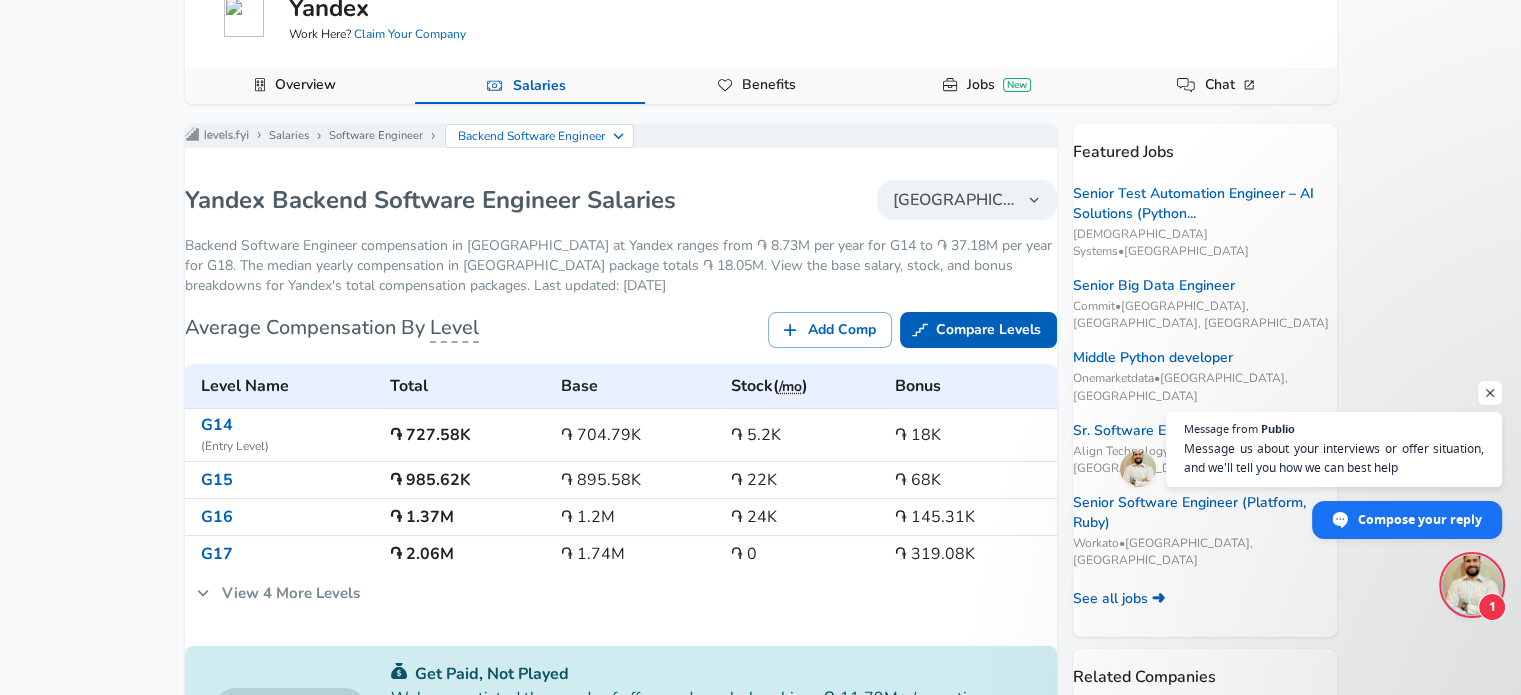 click on "[GEOGRAPHIC_DATA]" at bounding box center [955, 200] 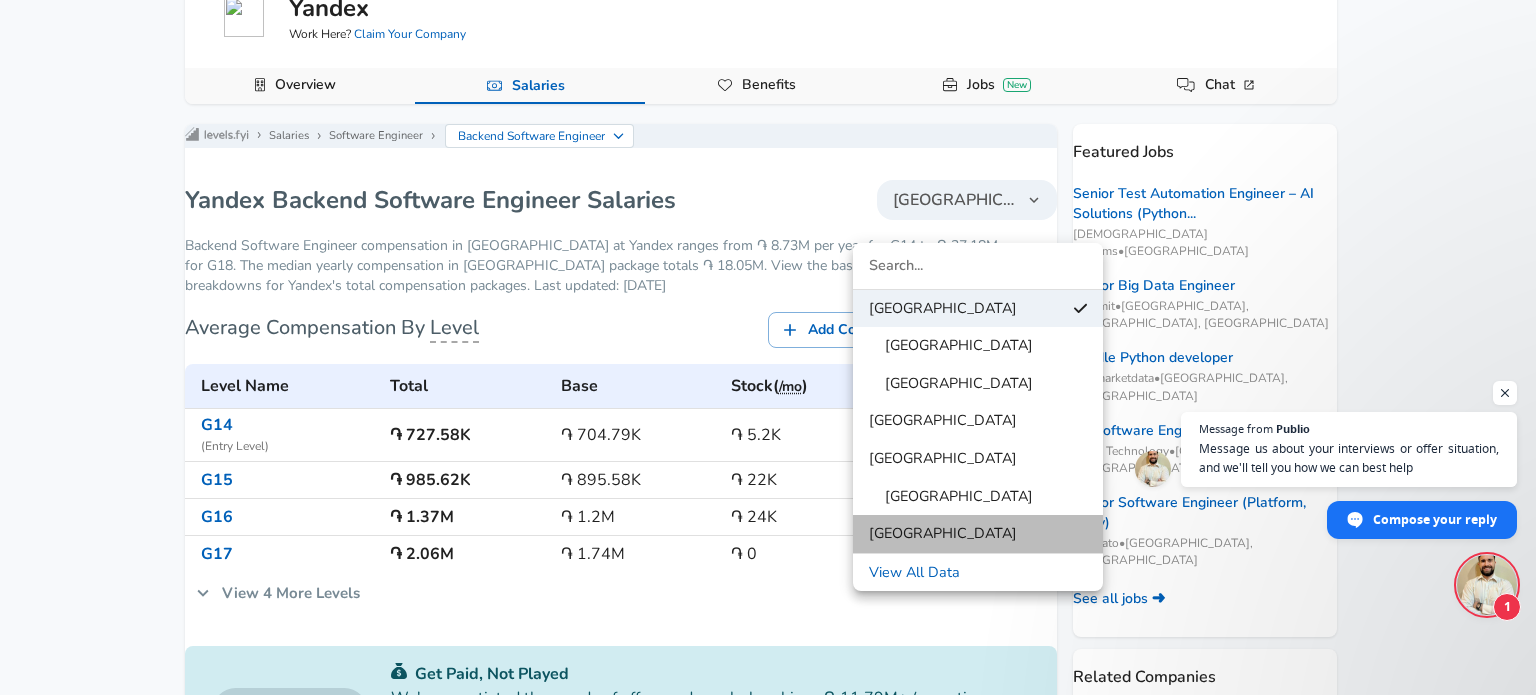click on "[GEOGRAPHIC_DATA]" at bounding box center [978, 534] 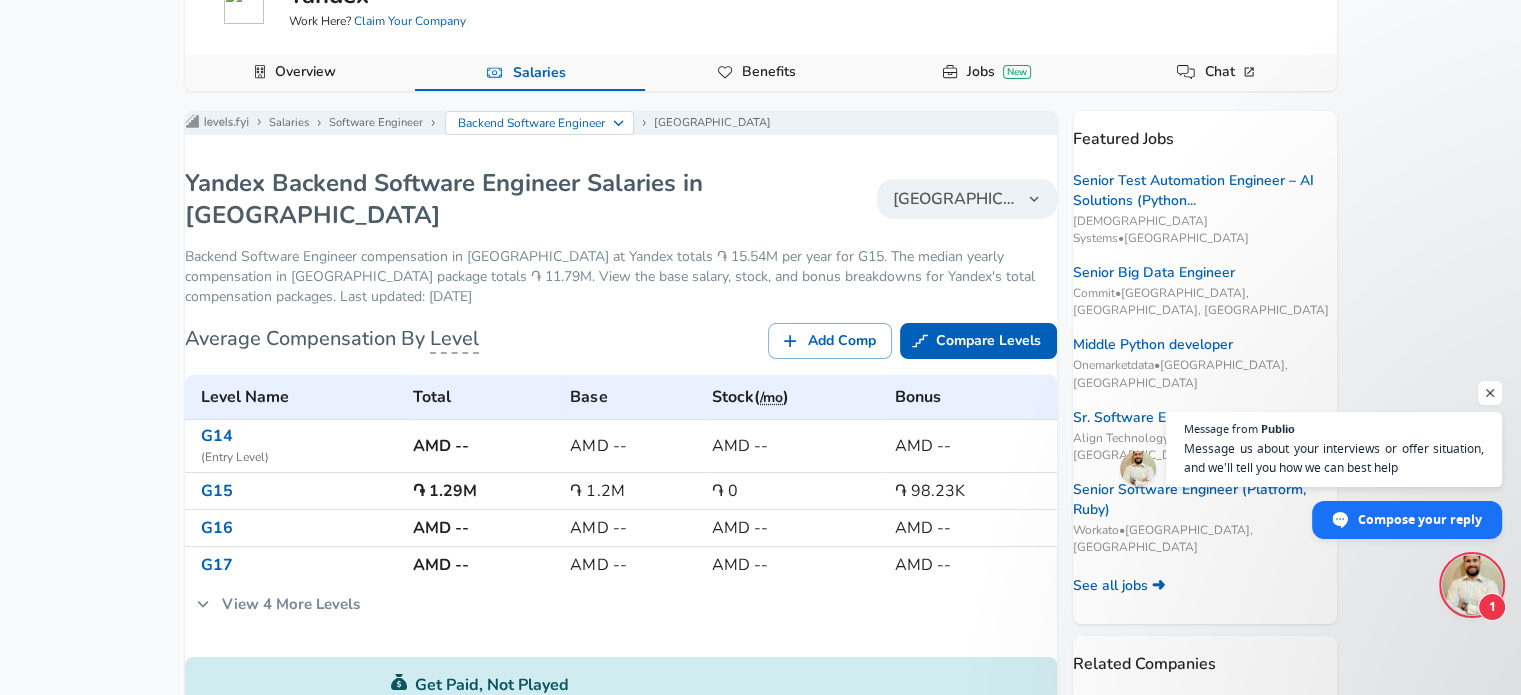scroll, scrollTop: 160, scrollLeft: 0, axis: vertical 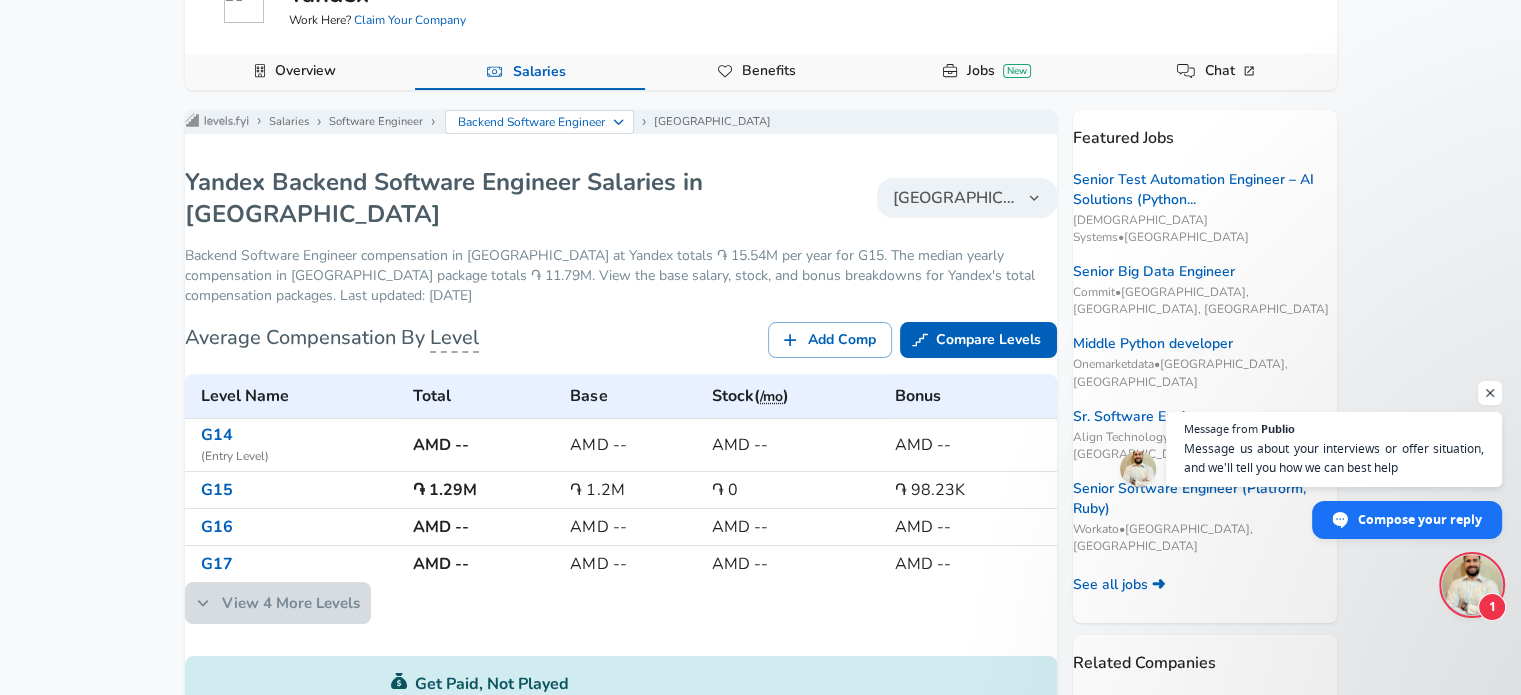 click on "View   4   More Levels" at bounding box center (278, 603) 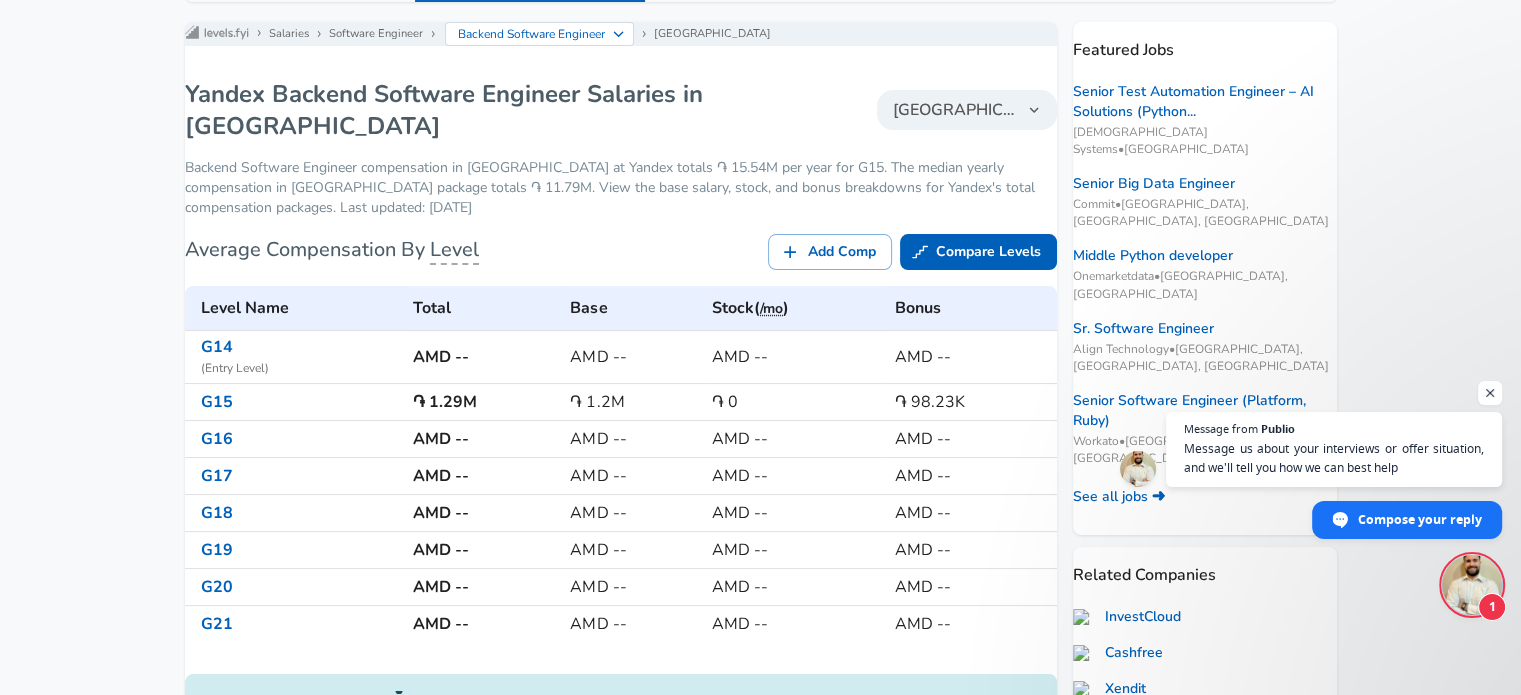 scroll, scrollTop: 252, scrollLeft: 0, axis: vertical 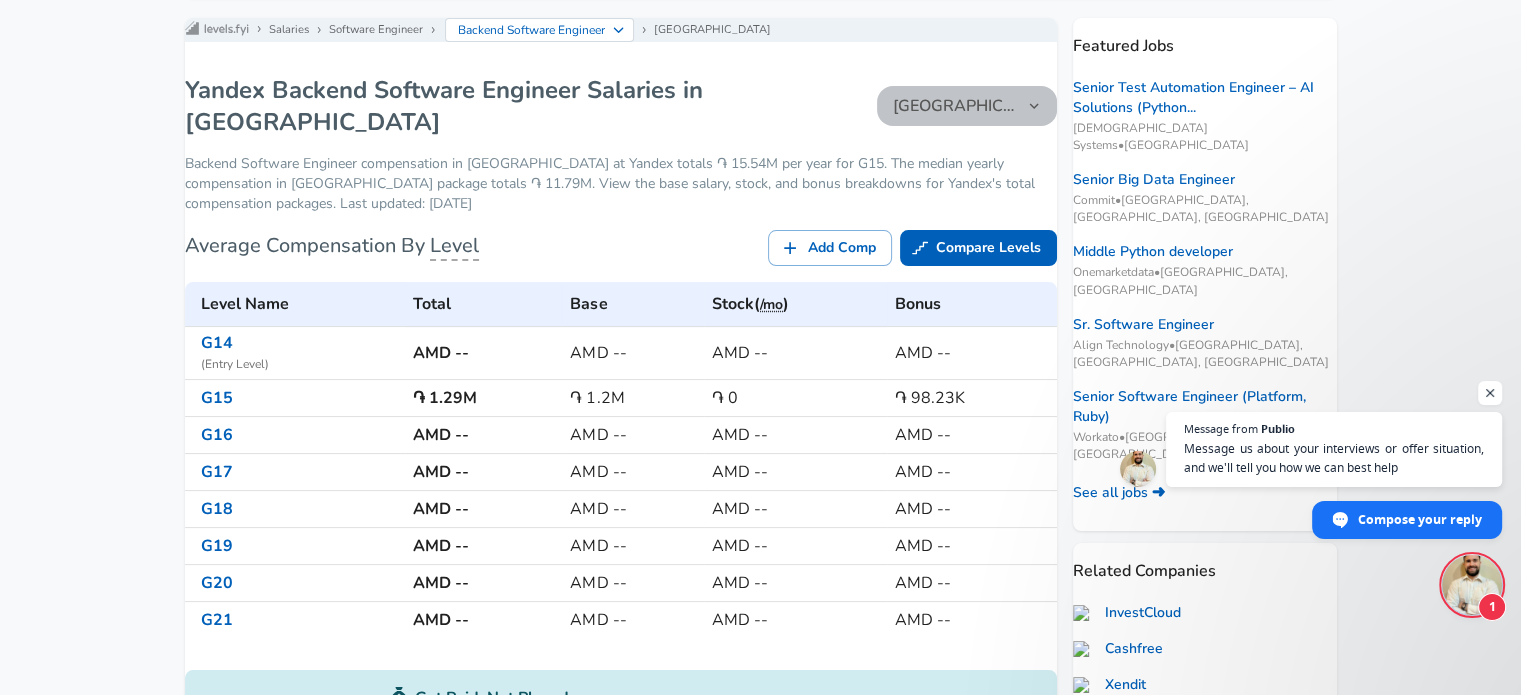 click on "[GEOGRAPHIC_DATA]" at bounding box center (967, 106) 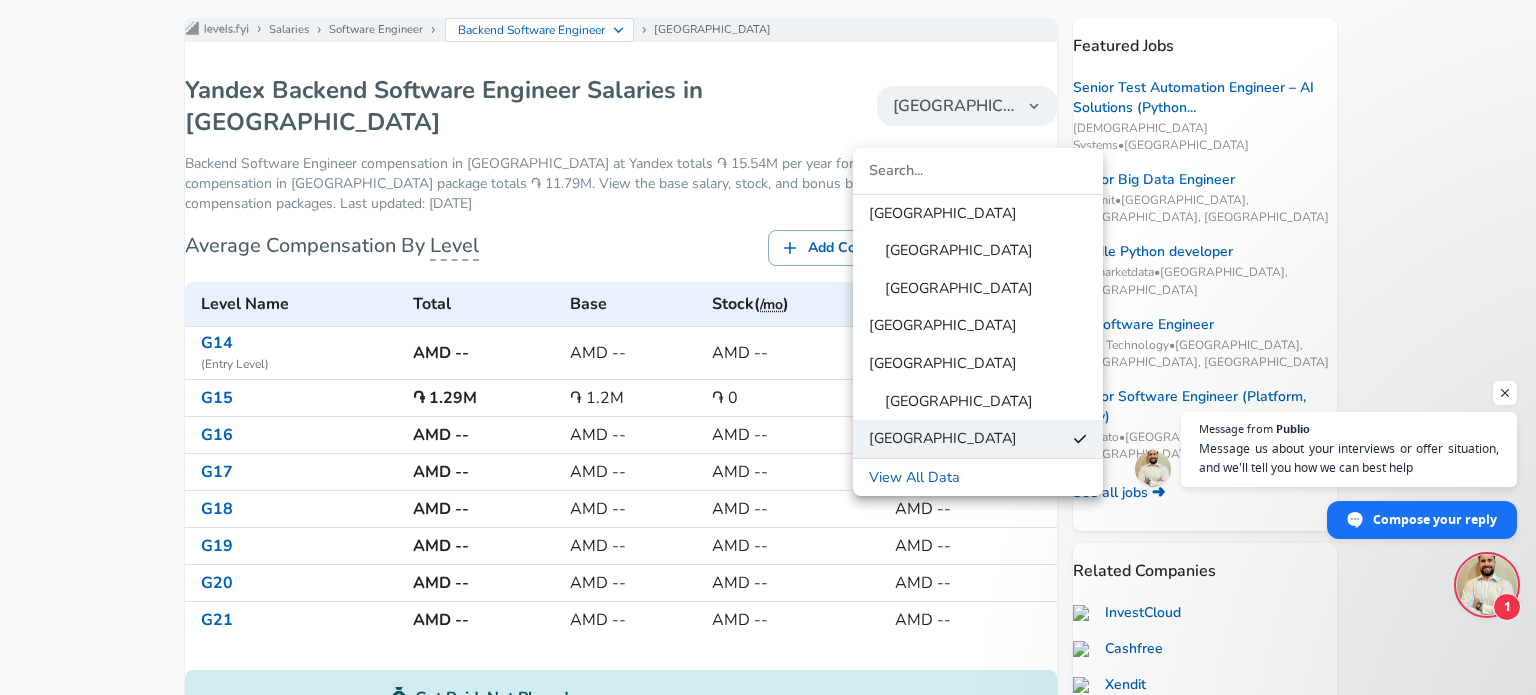 click on "[GEOGRAPHIC_DATA]" at bounding box center [943, 214] 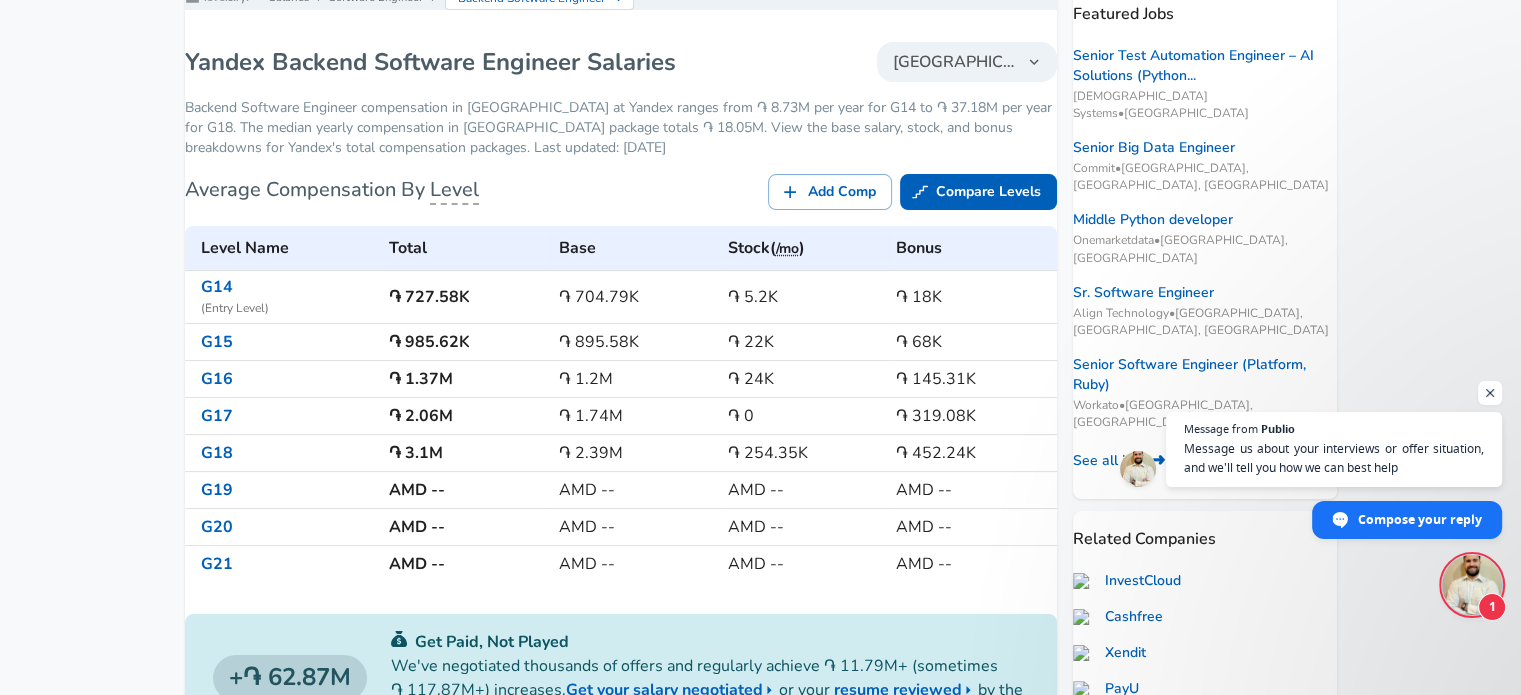 scroll, scrollTop: 283, scrollLeft: 0, axis: vertical 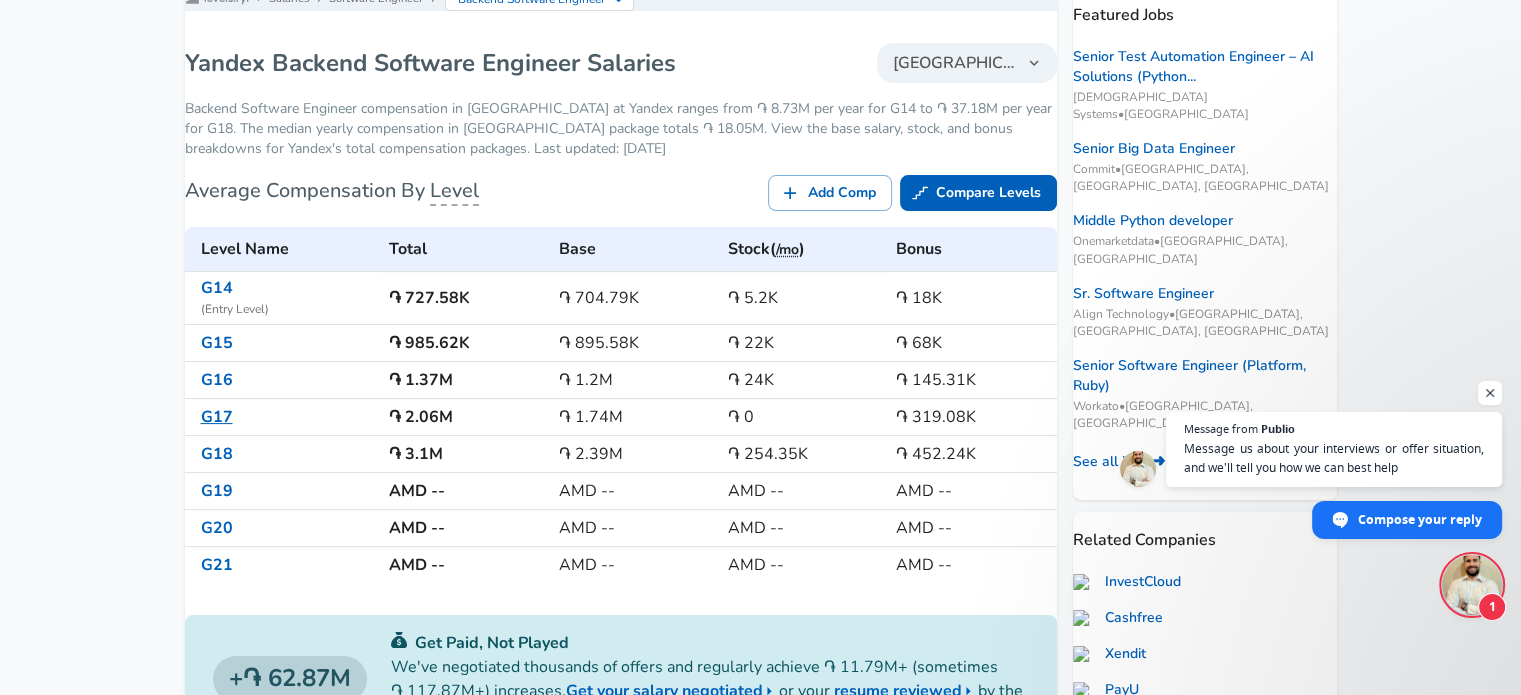 click on "G17" at bounding box center [217, 417] 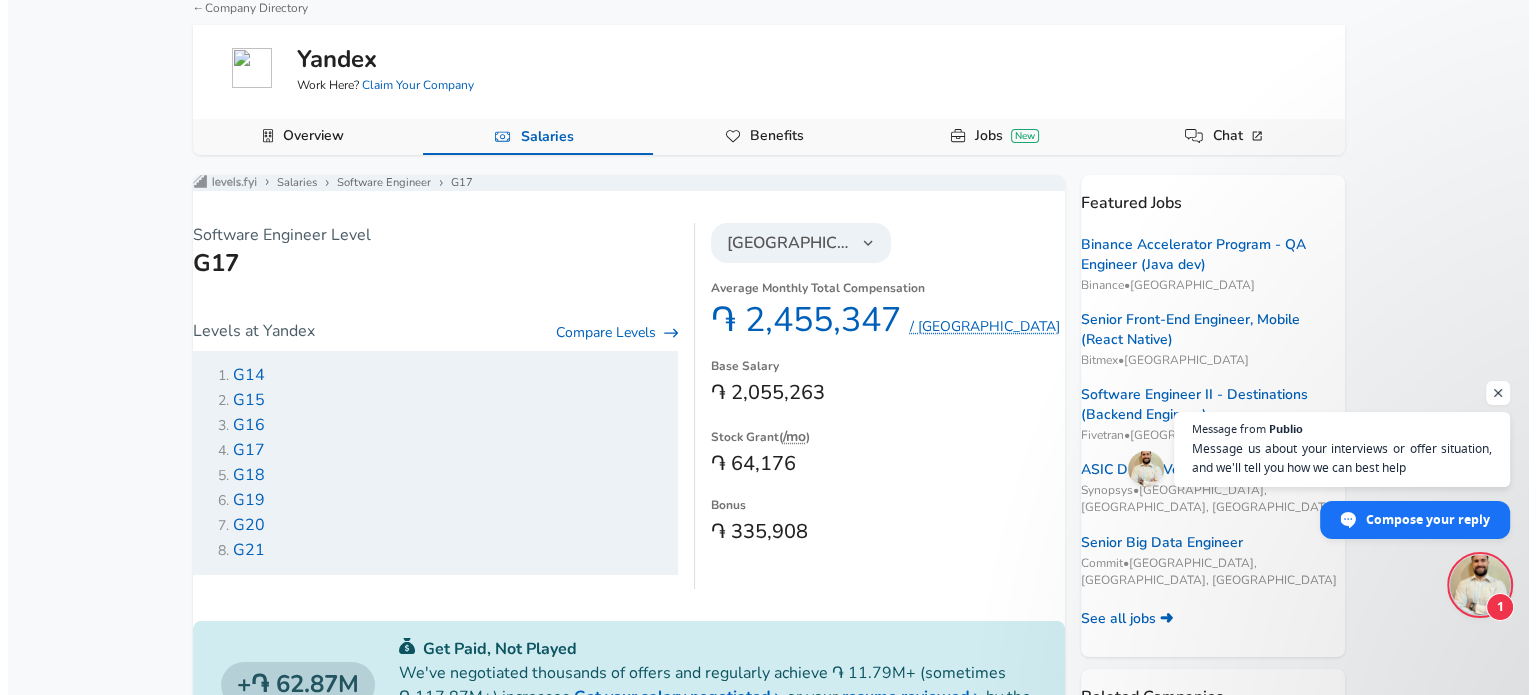 scroll, scrollTop: 96, scrollLeft: 0, axis: vertical 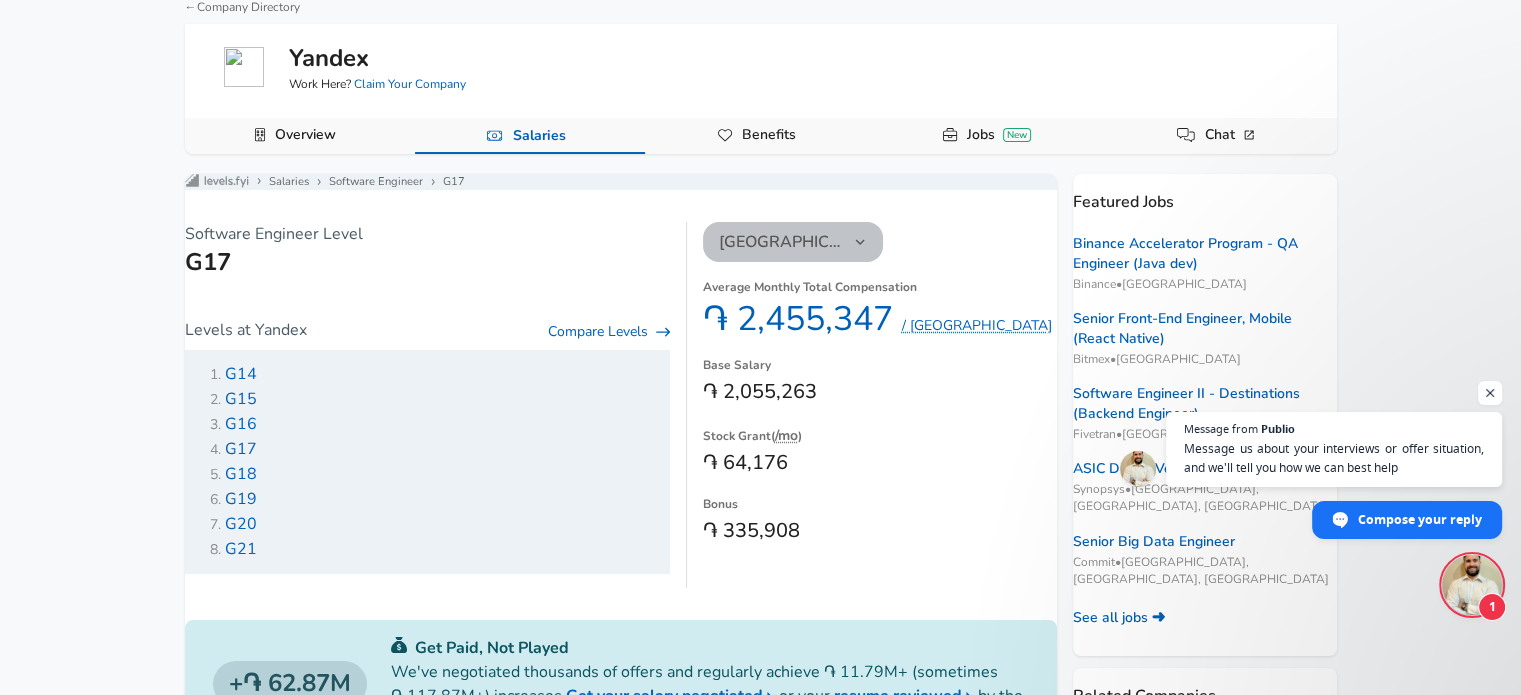 click on "[GEOGRAPHIC_DATA]" at bounding box center (793, 242) 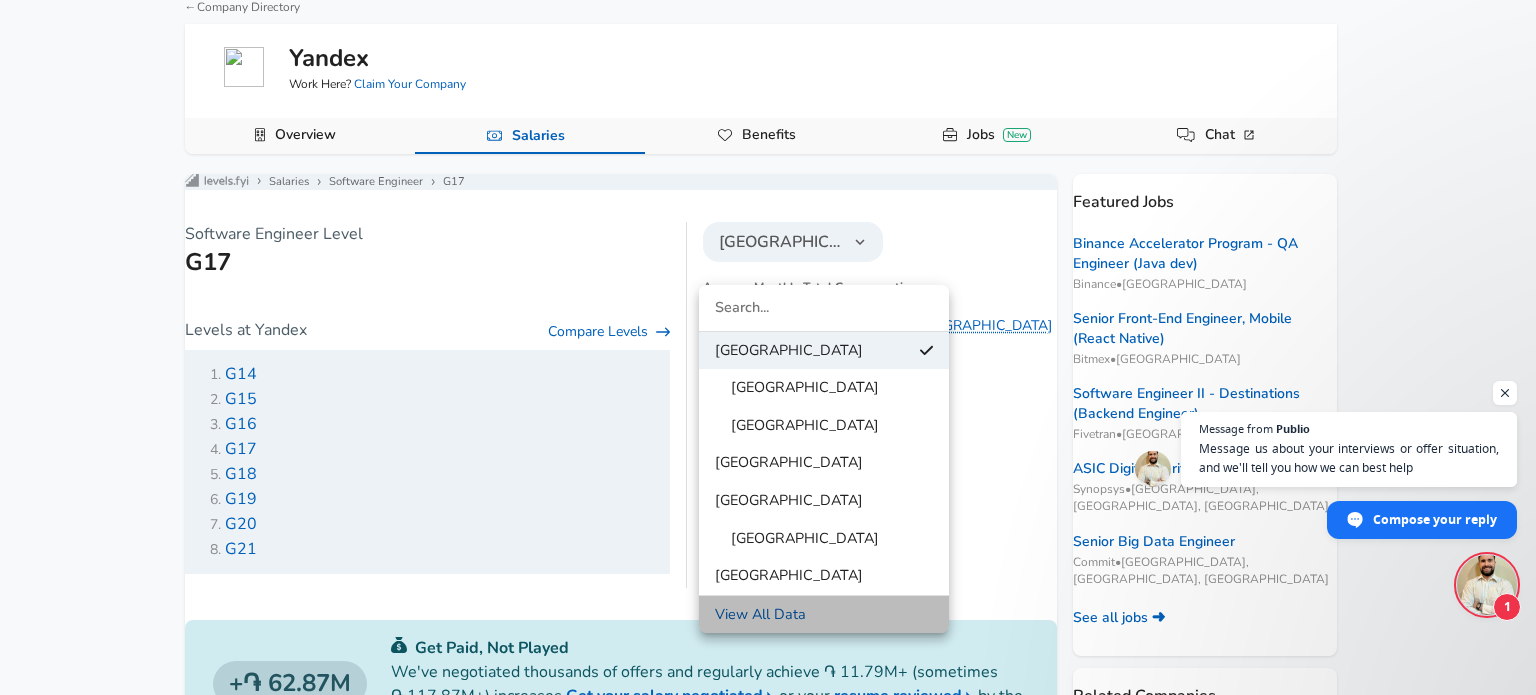 click on "View All Data" at bounding box center (824, 615) 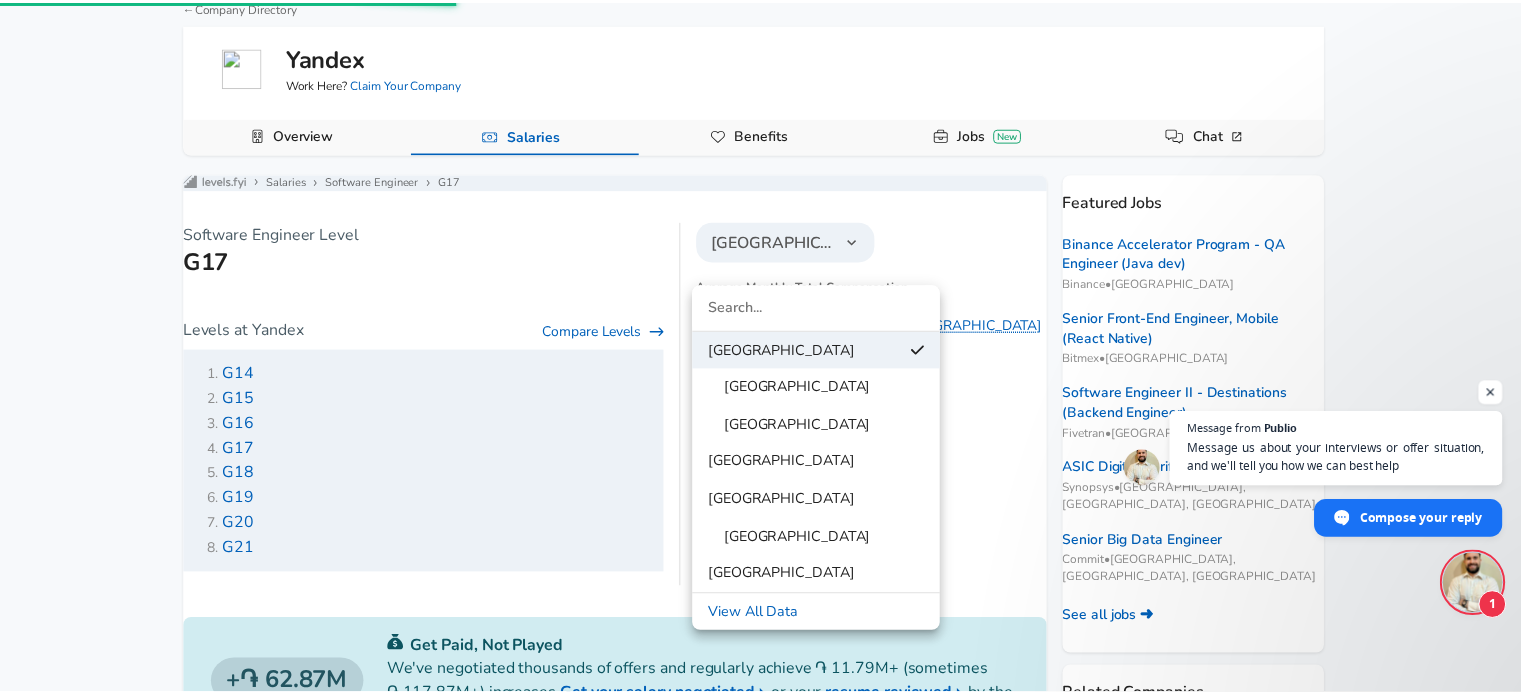 scroll, scrollTop: 0, scrollLeft: 0, axis: both 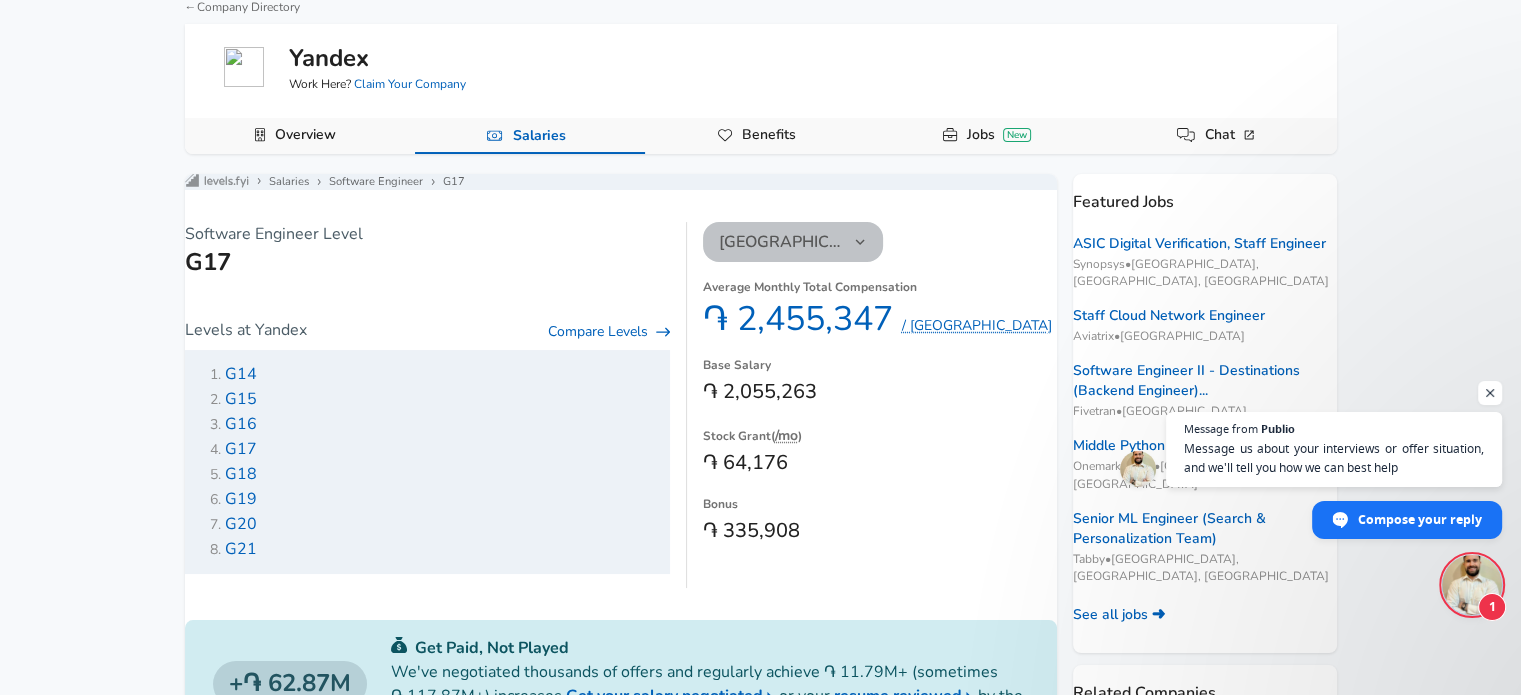 click on "[GEOGRAPHIC_DATA]" at bounding box center (793, 242) 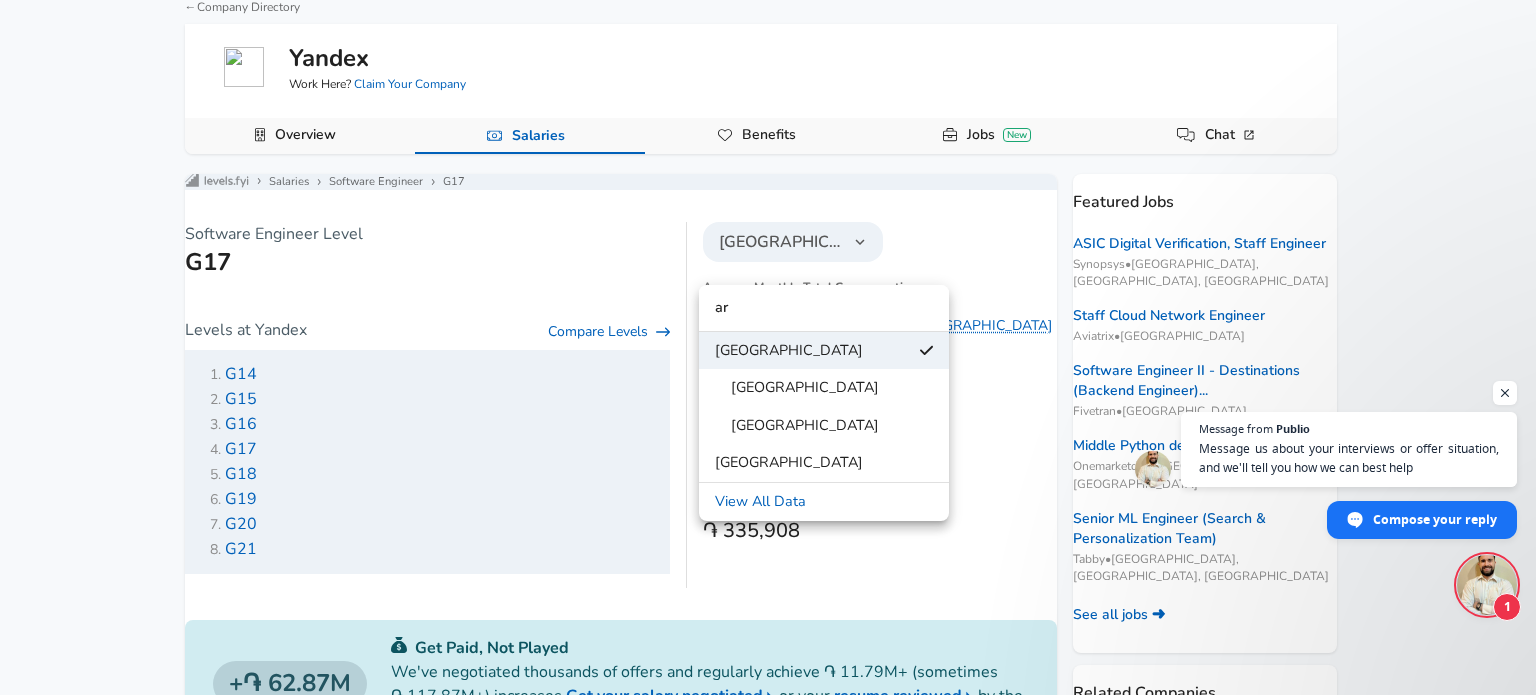 type on "a" 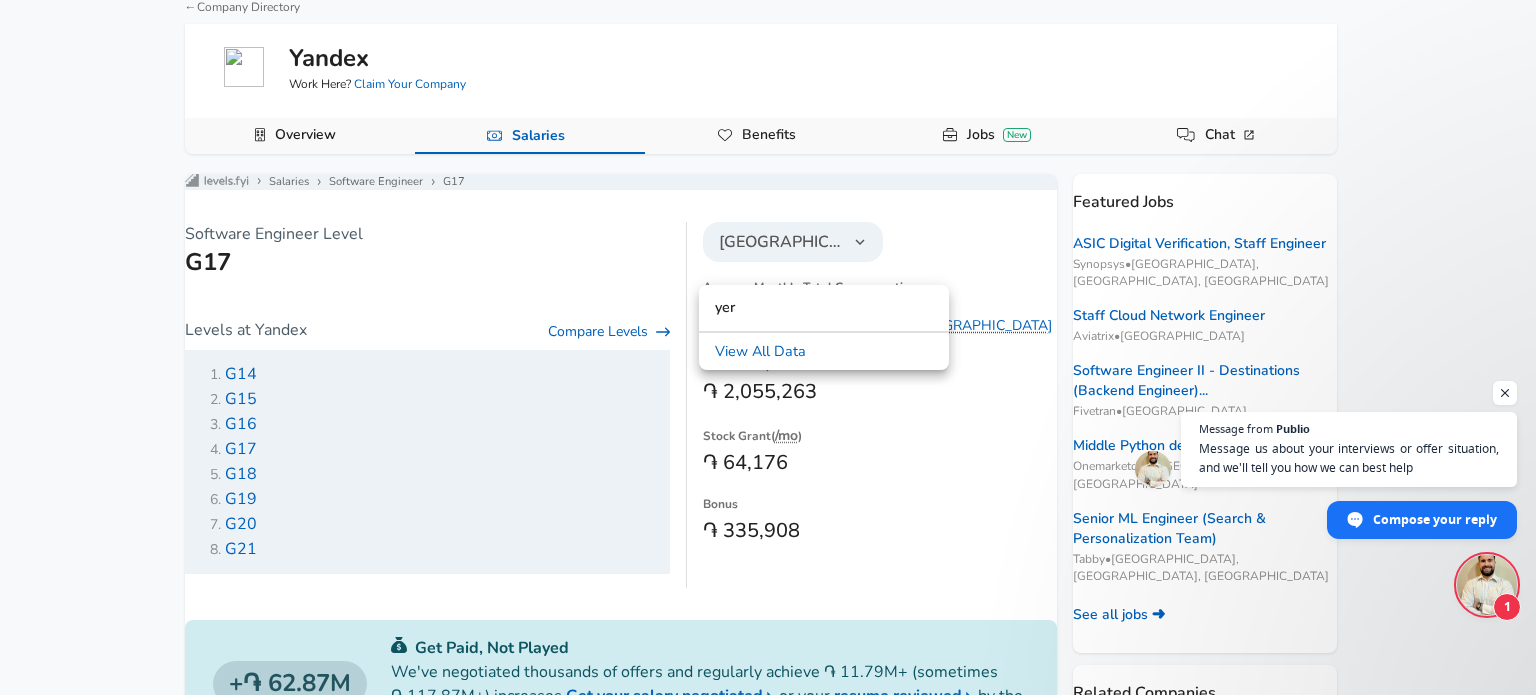 type on "yer" 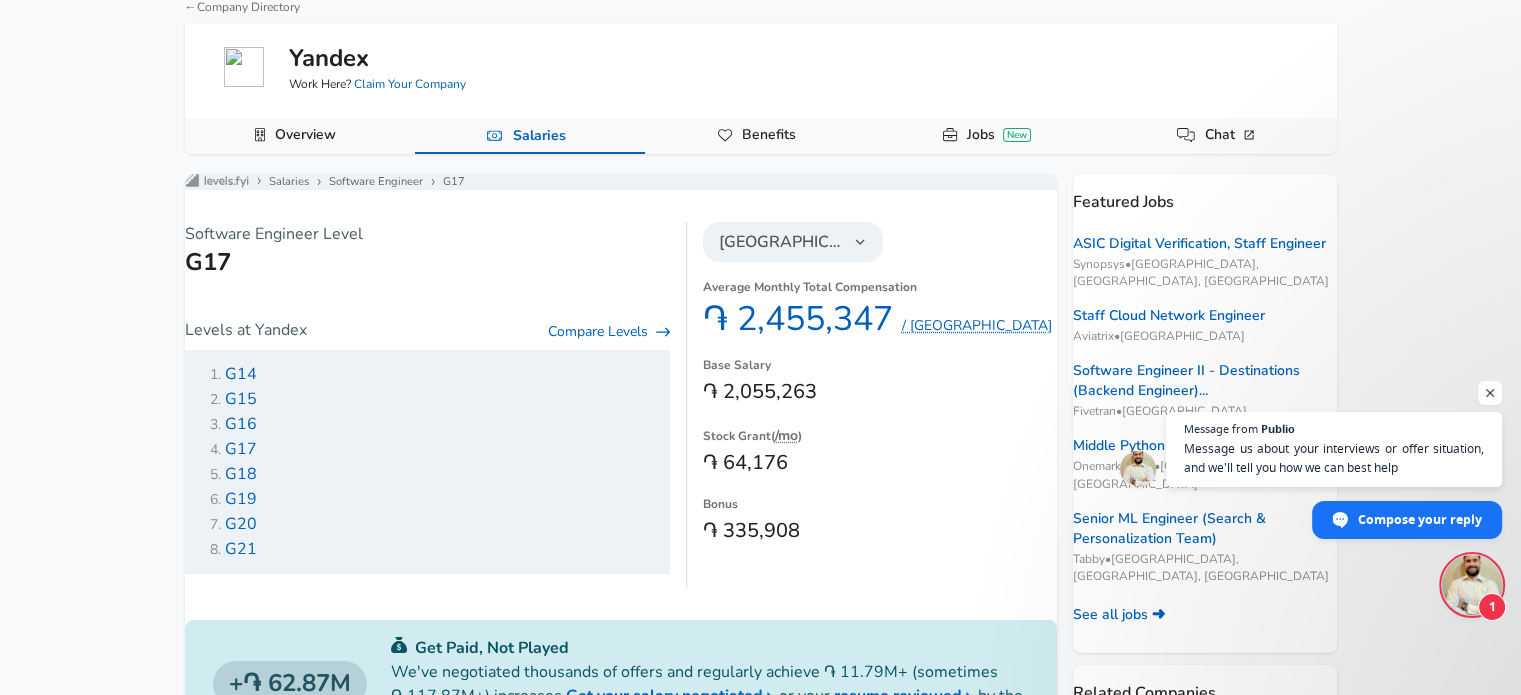 click on "Levels at   Yandex" at bounding box center [246, 330] 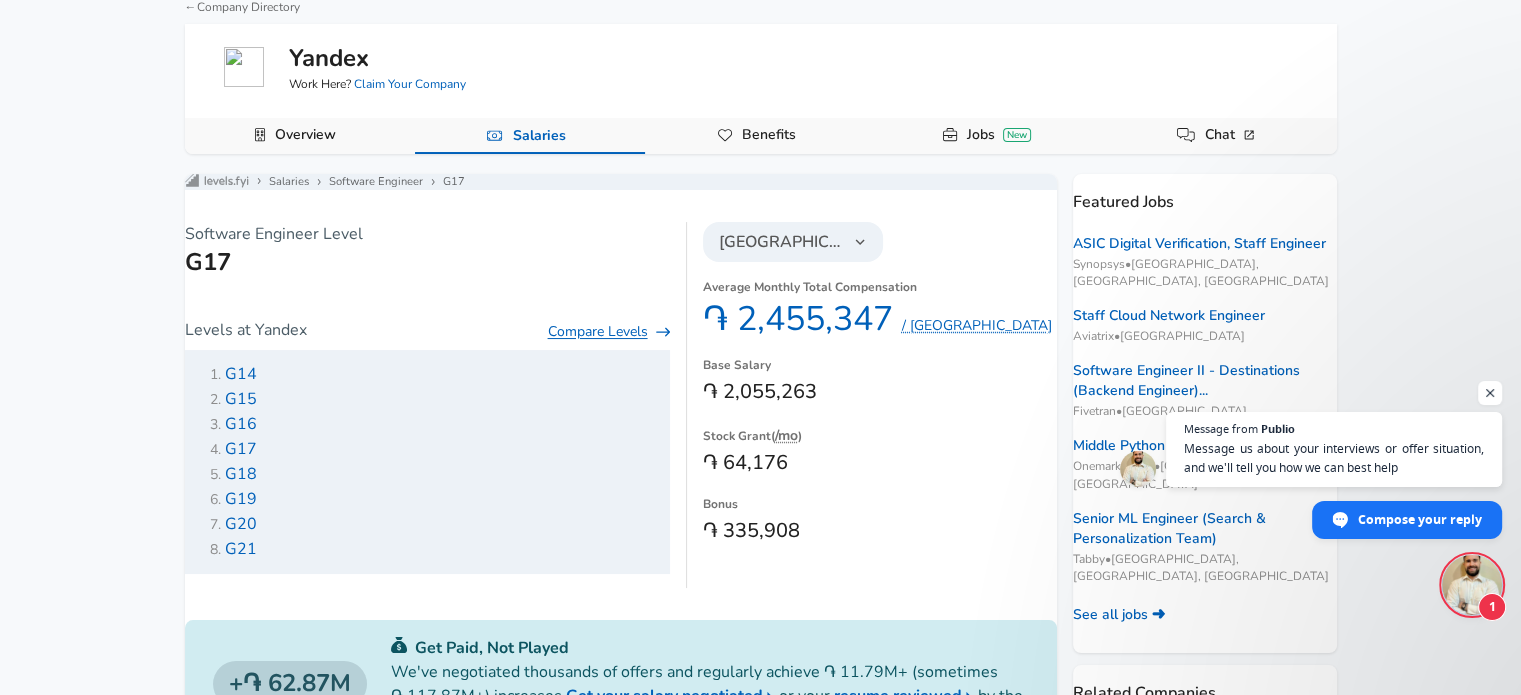 click on "Compare Levels" at bounding box center [609, 332] 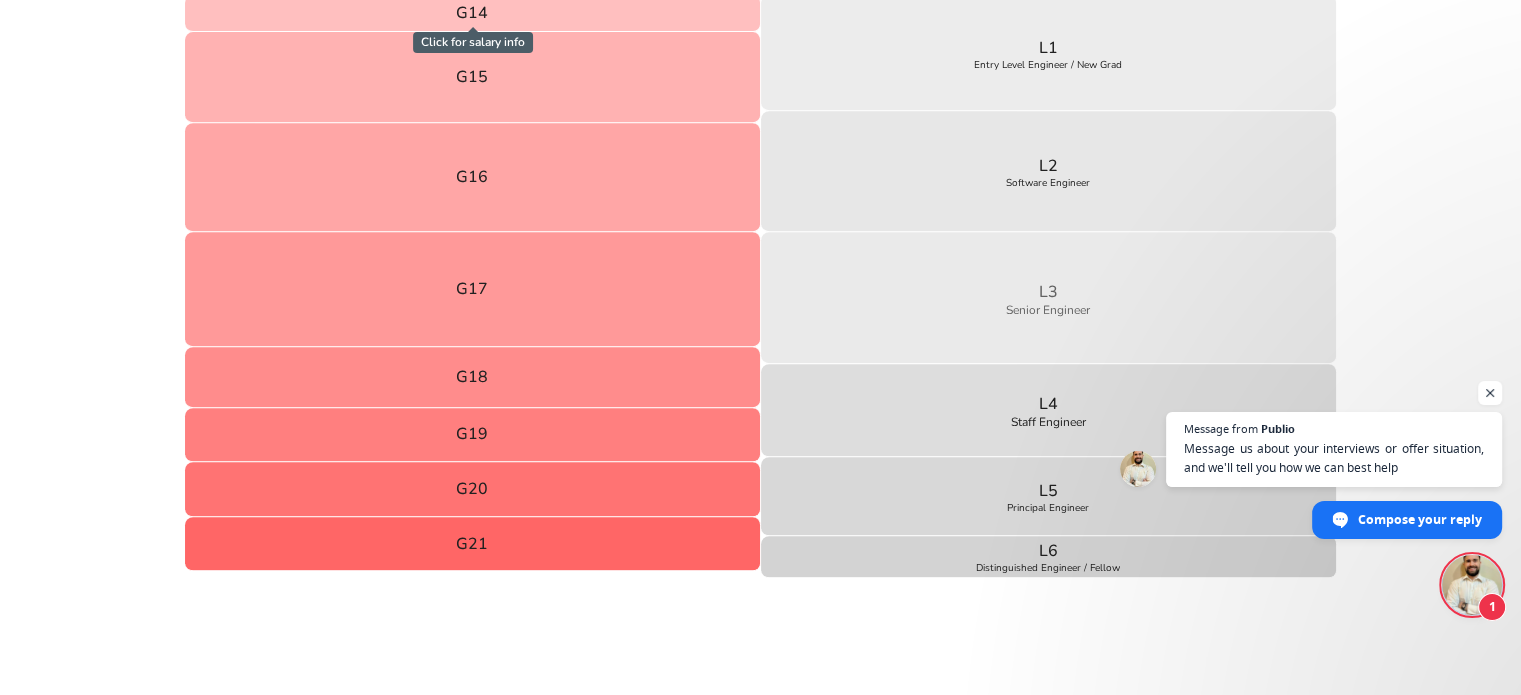 scroll, scrollTop: 880, scrollLeft: 0, axis: vertical 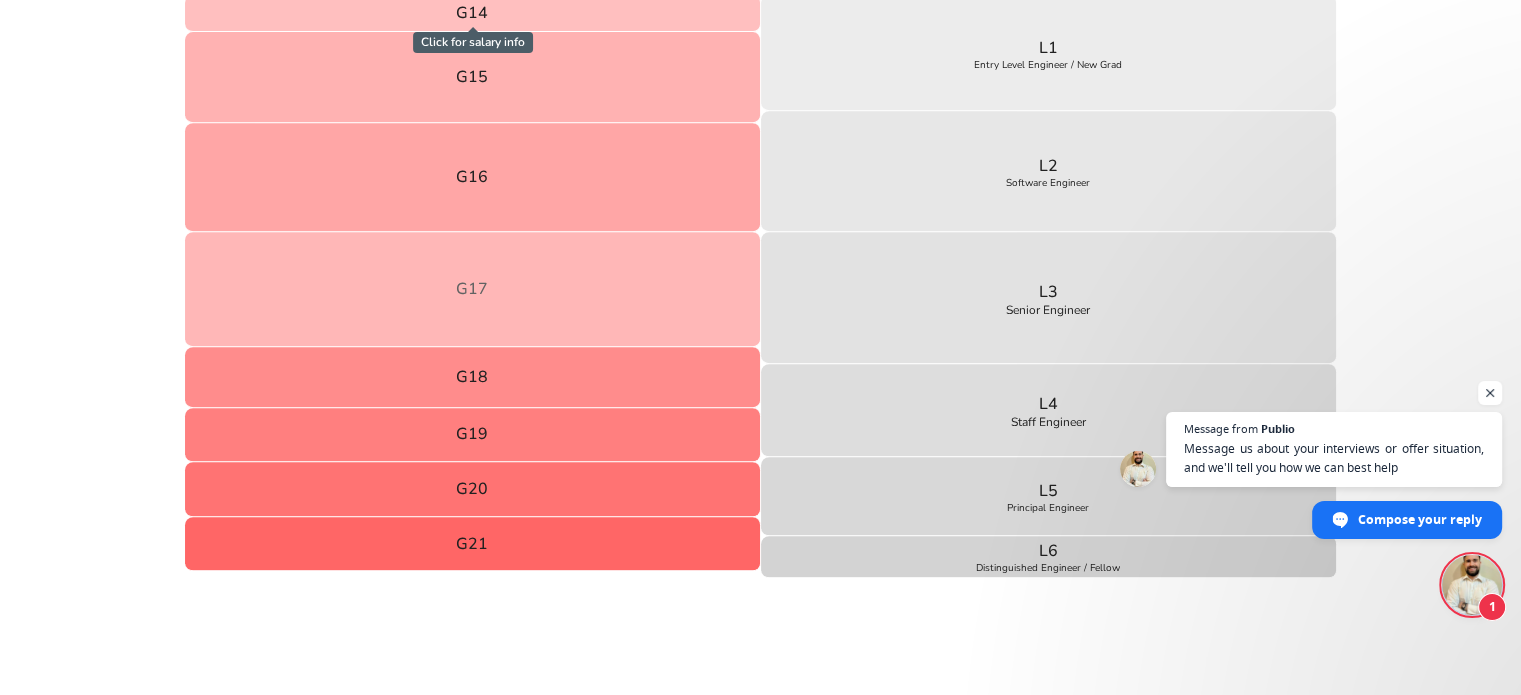click on "G17" at bounding box center [473, 289] 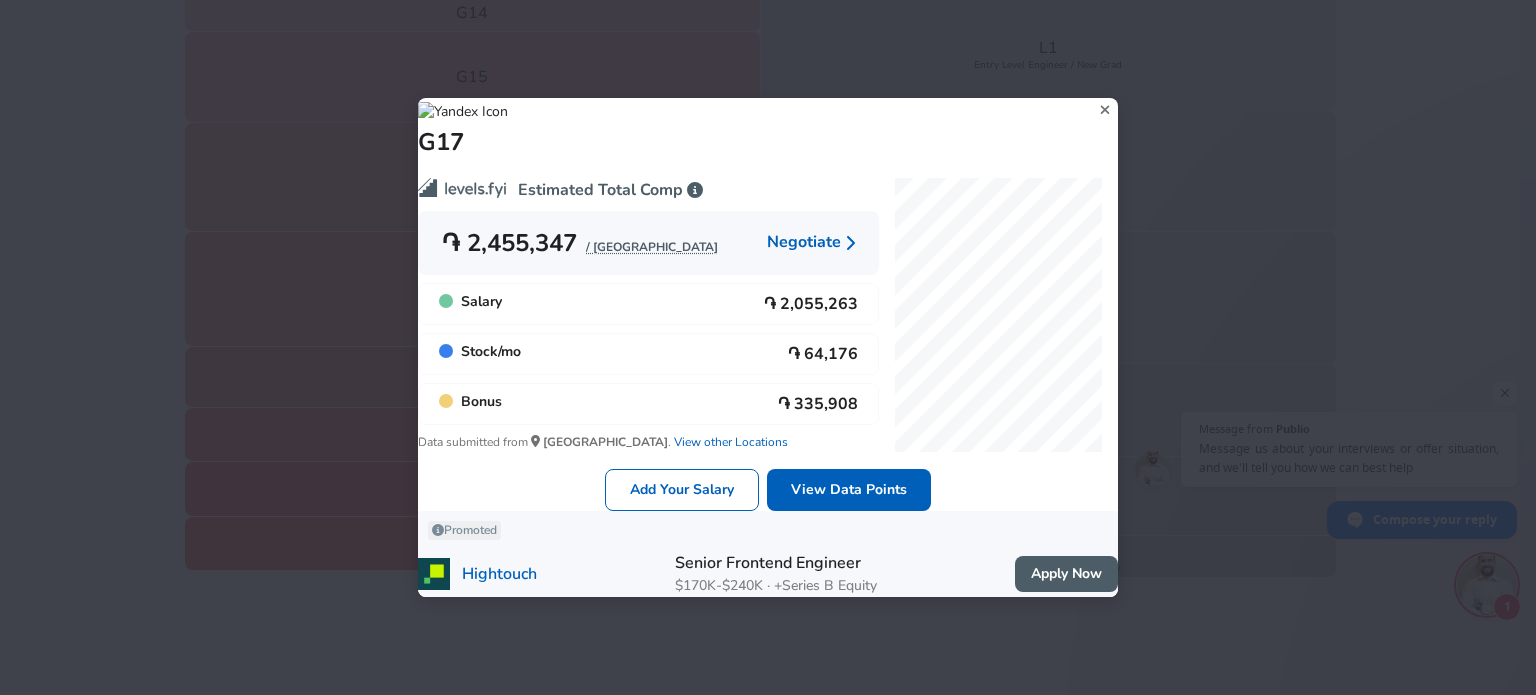 click 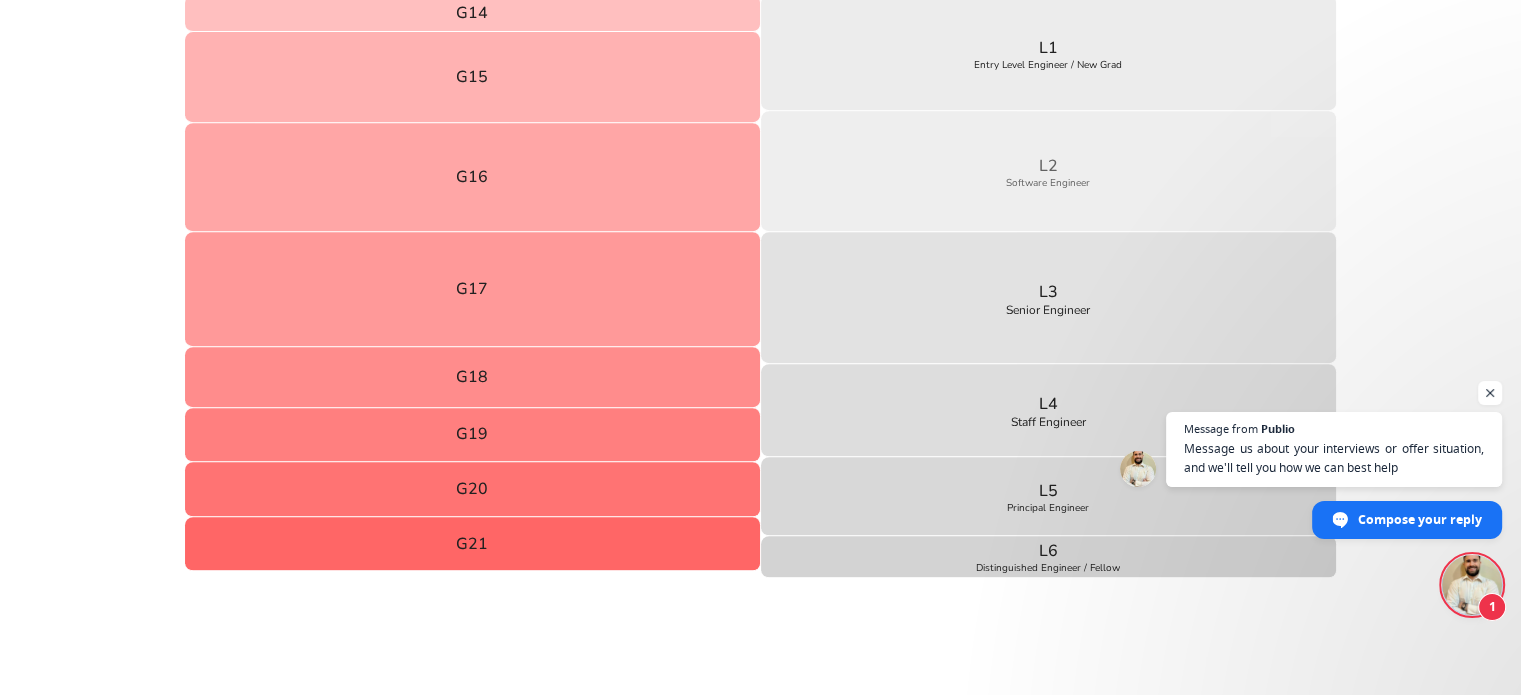 scroll, scrollTop: 660, scrollLeft: 0, axis: vertical 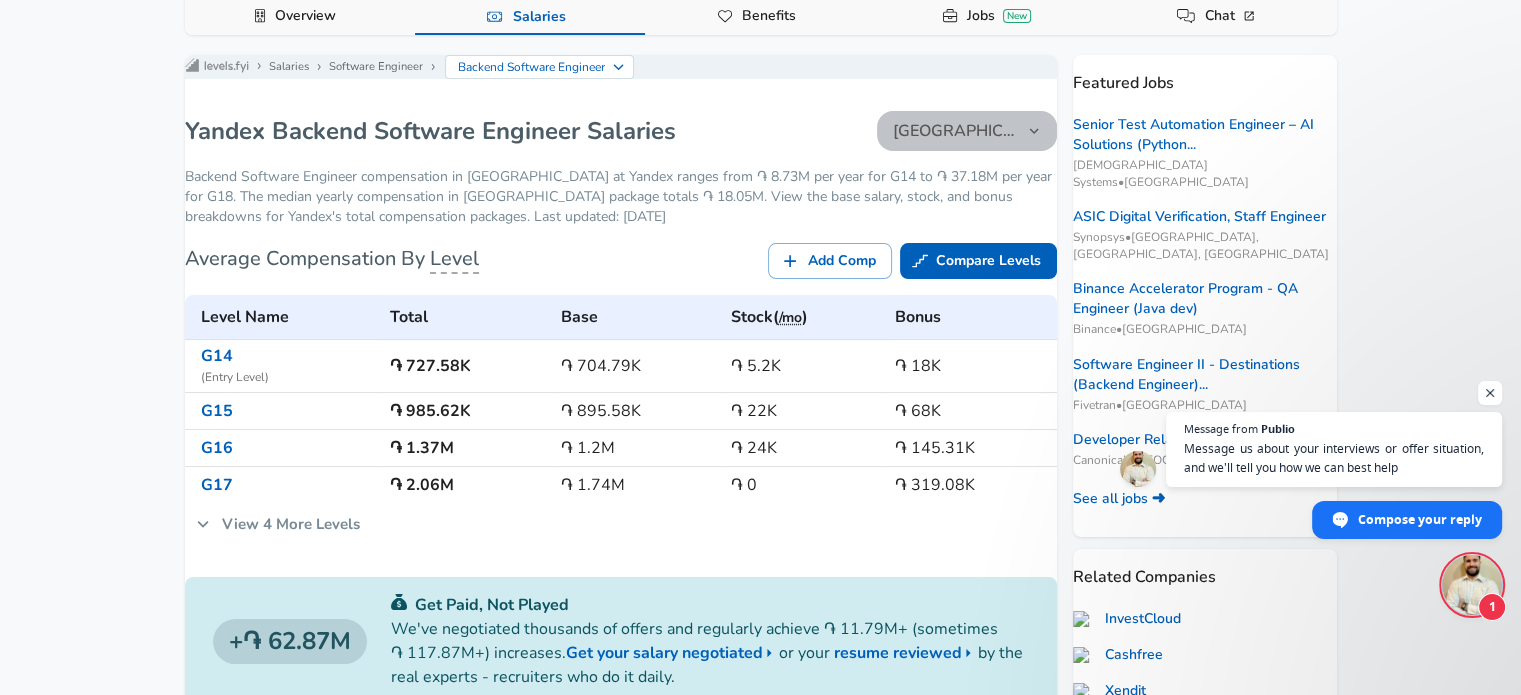 click on "[GEOGRAPHIC_DATA]" at bounding box center [967, 131] 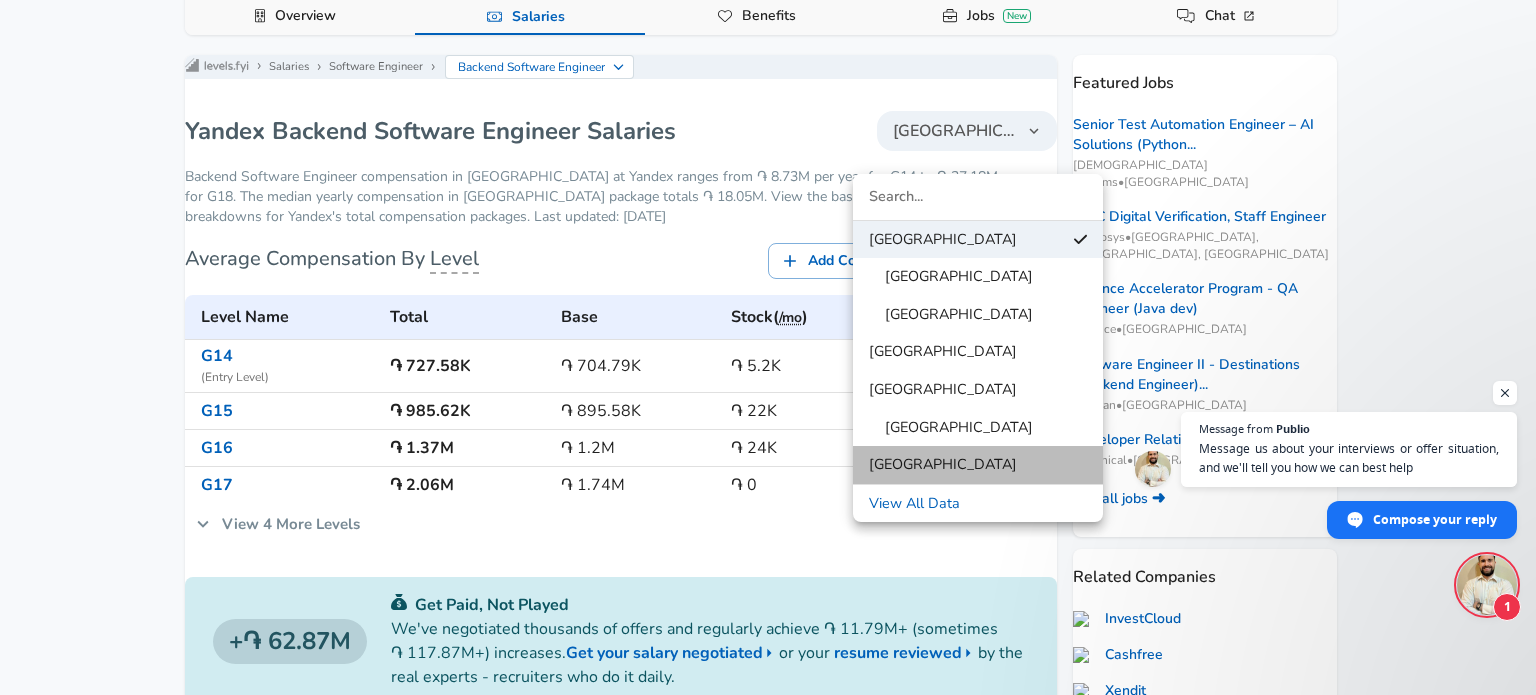 click on "[GEOGRAPHIC_DATA]" at bounding box center (943, 465) 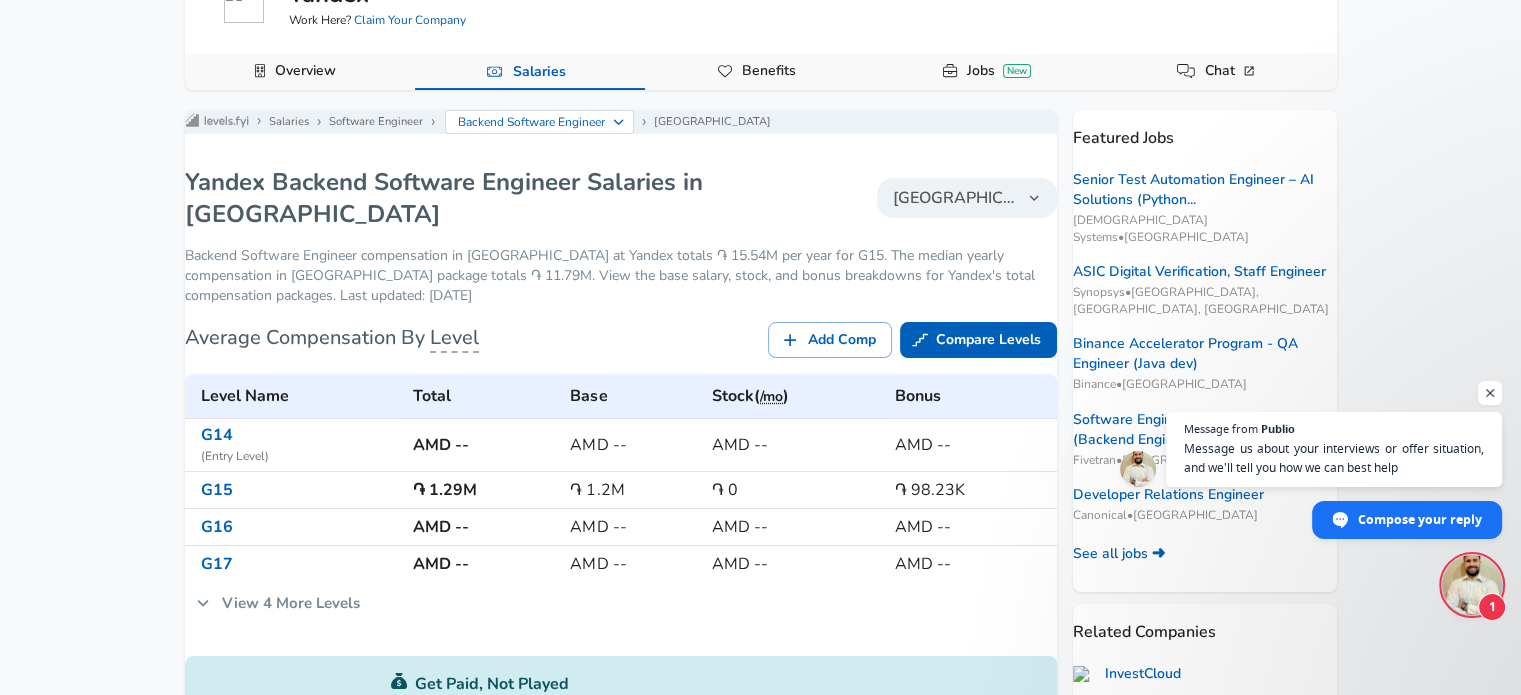 scroll, scrollTop: 162, scrollLeft: 0, axis: vertical 